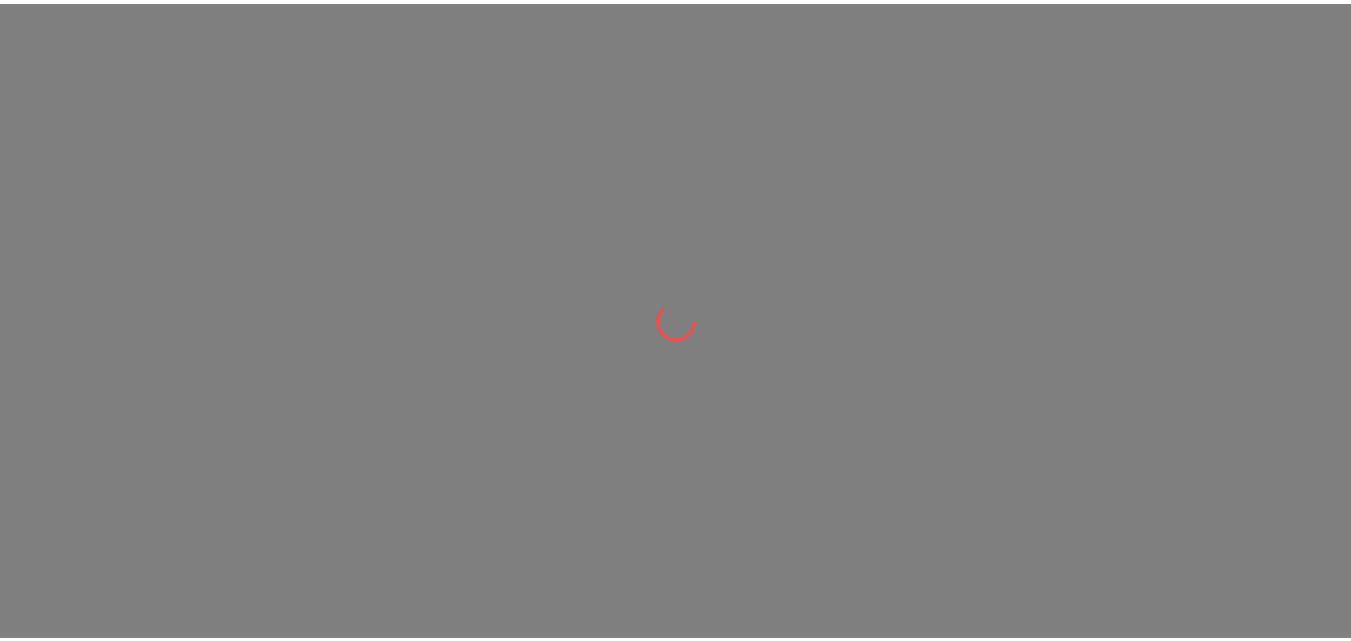 scroll, scrollTop: 0, scrollLeft: 0, axis: both 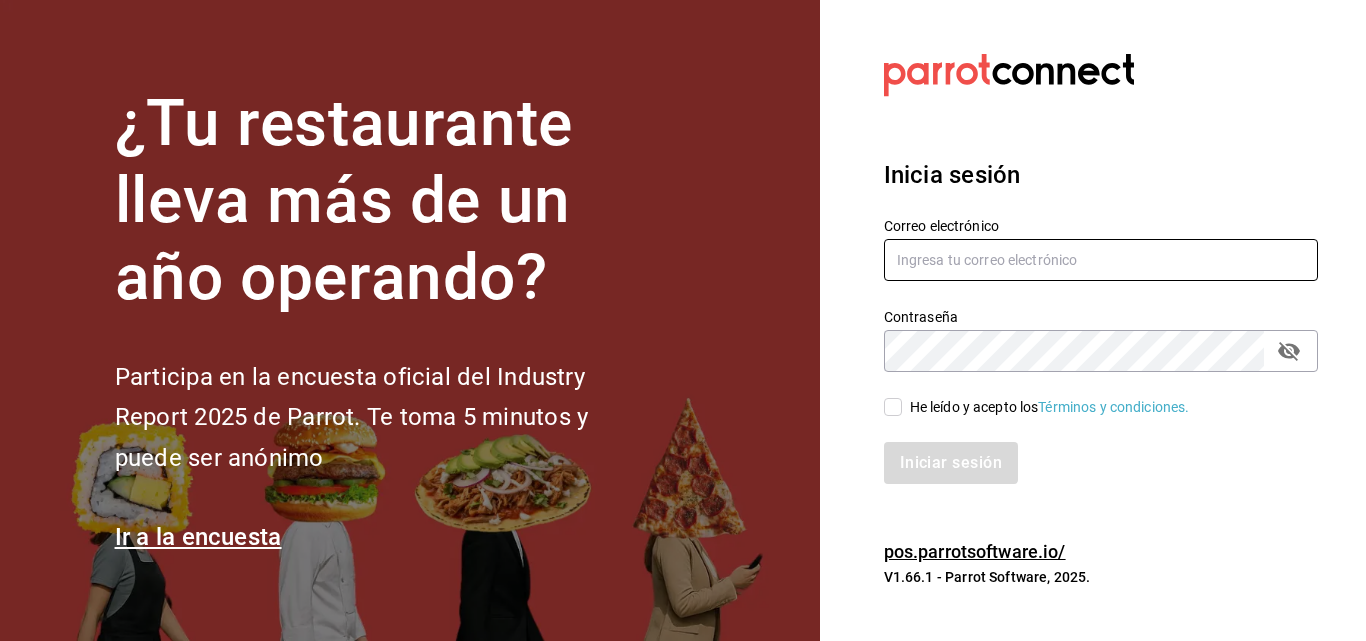 drag, startPoint x: 1017, startPoint y: 259, endPoint x: 1063, endPoint y: 257, distance: 46.043457 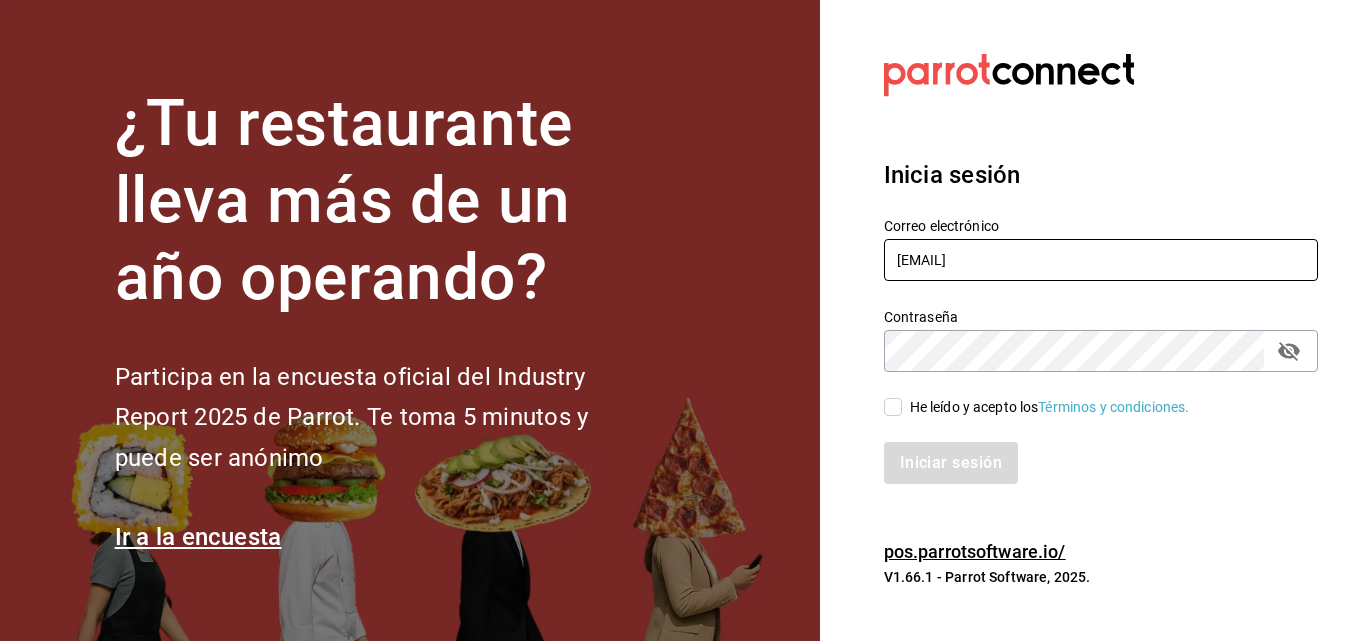 type on "[EMAIL]" 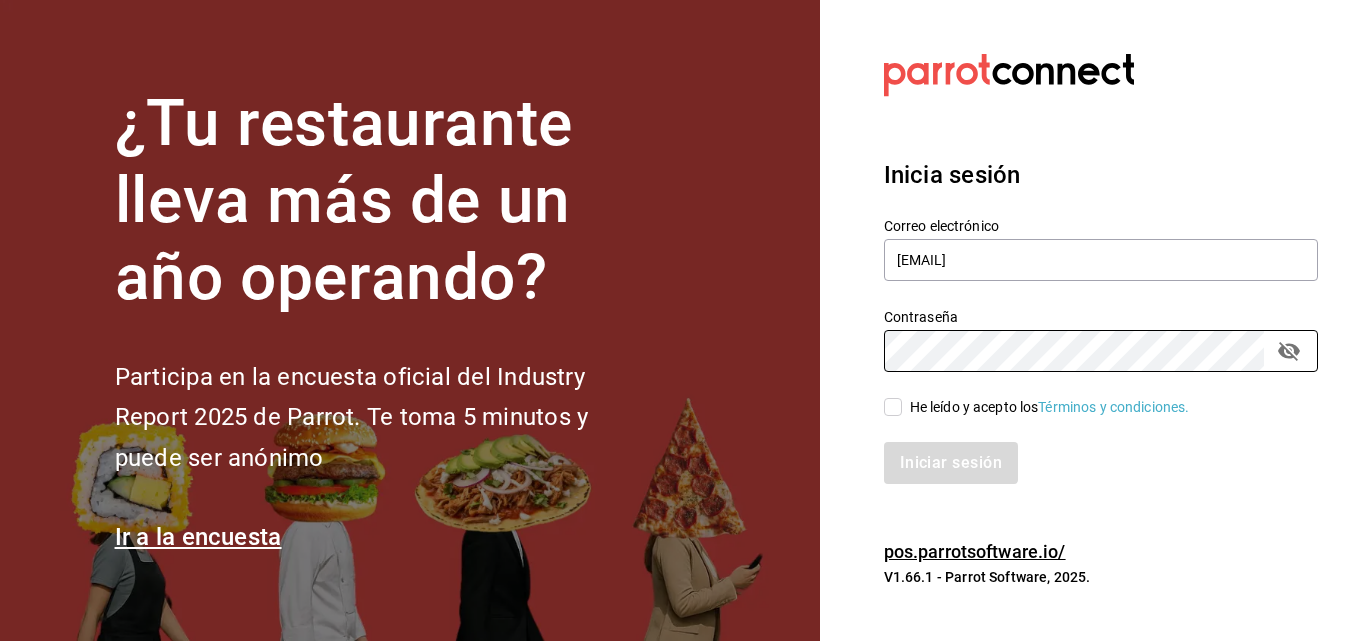 click on "He leído y acepto los  Términos y condiciones." at bounding box center (893, 407) 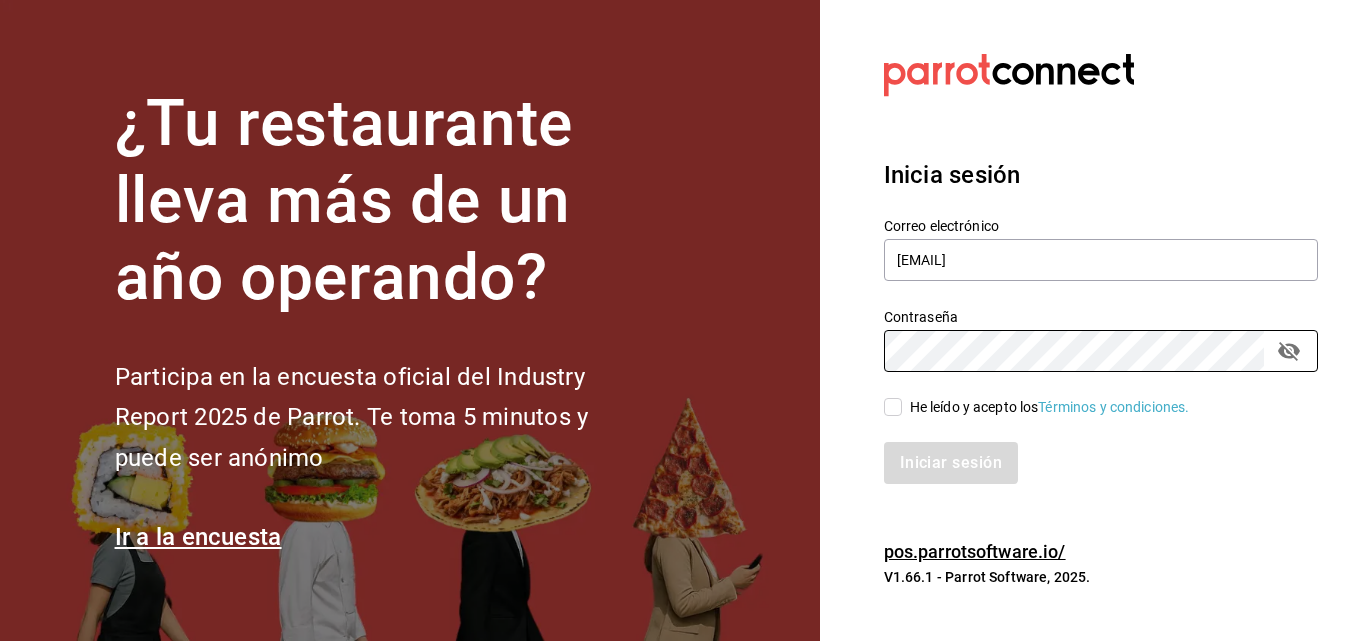 checkbox on "true" 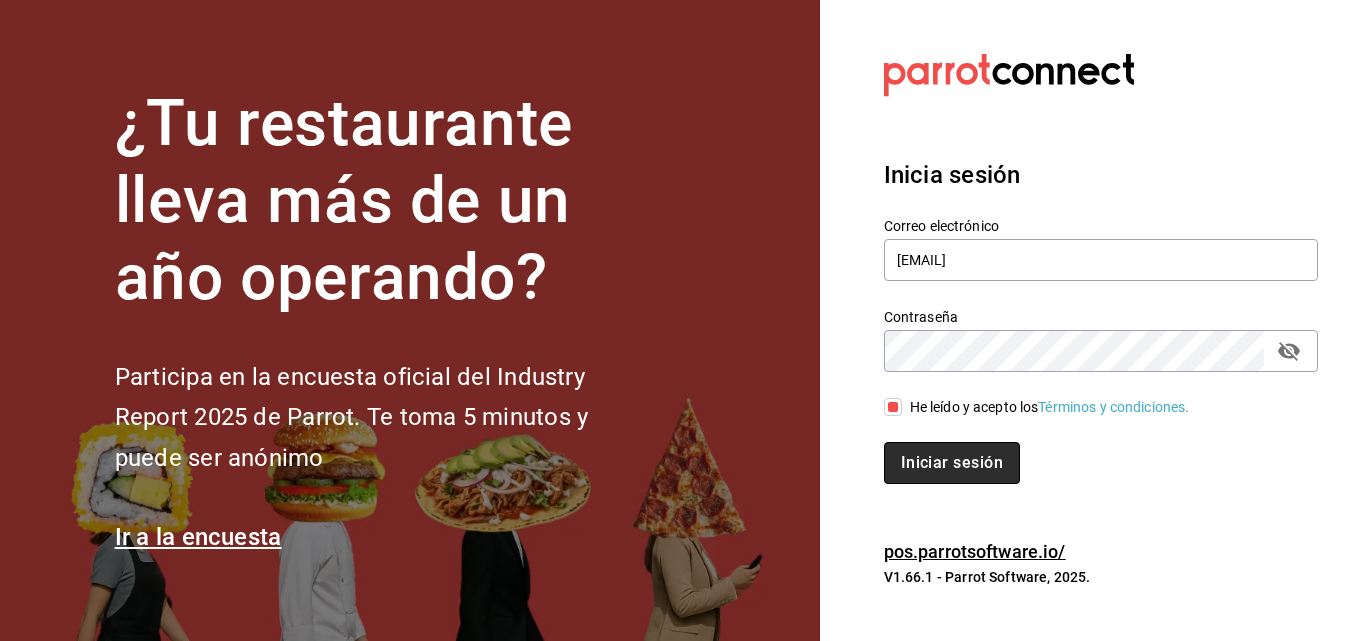 click on "Iniciar sesión" at bounding box center [952, 463] 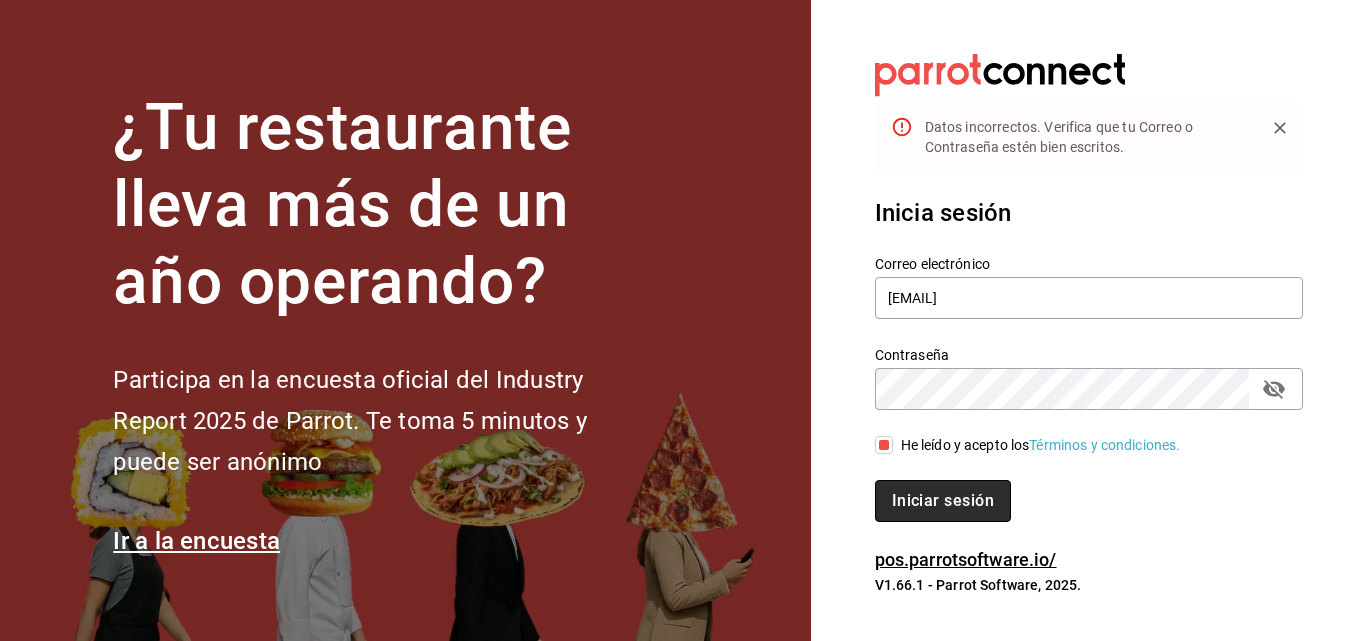 click on "Iniciar sesión" at bounding box center [943, 501] 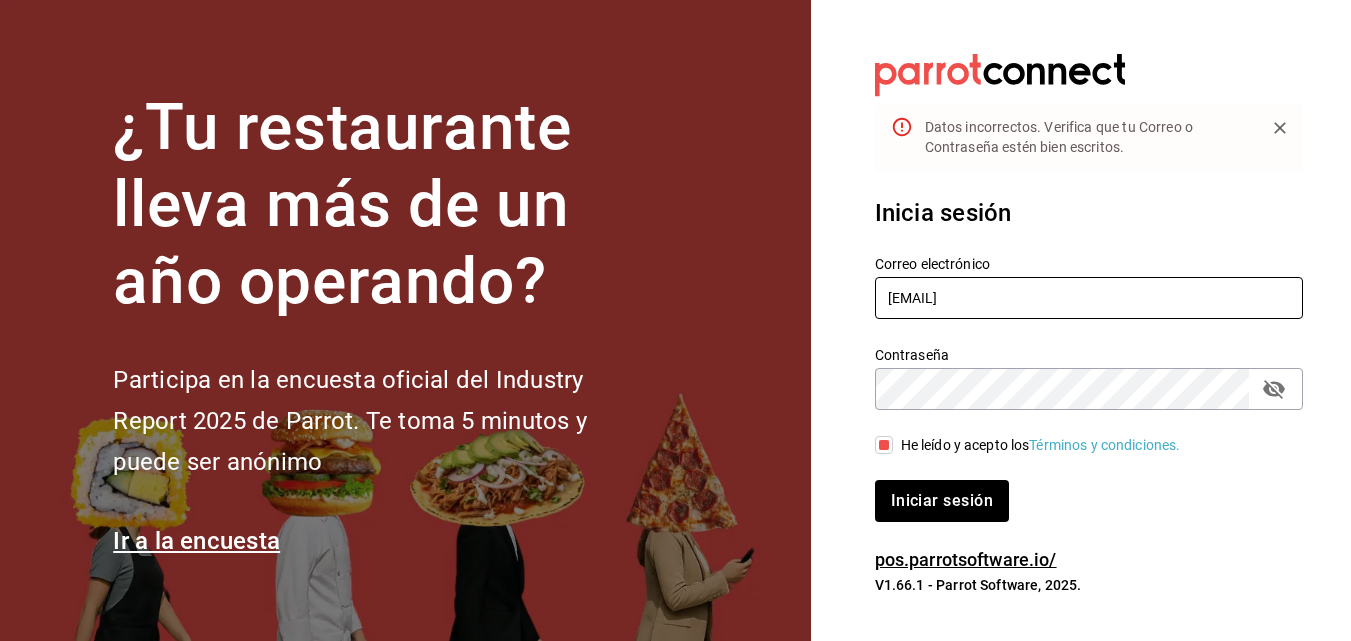 click on "[EMAIL]" at bounding box center [1089, 298] 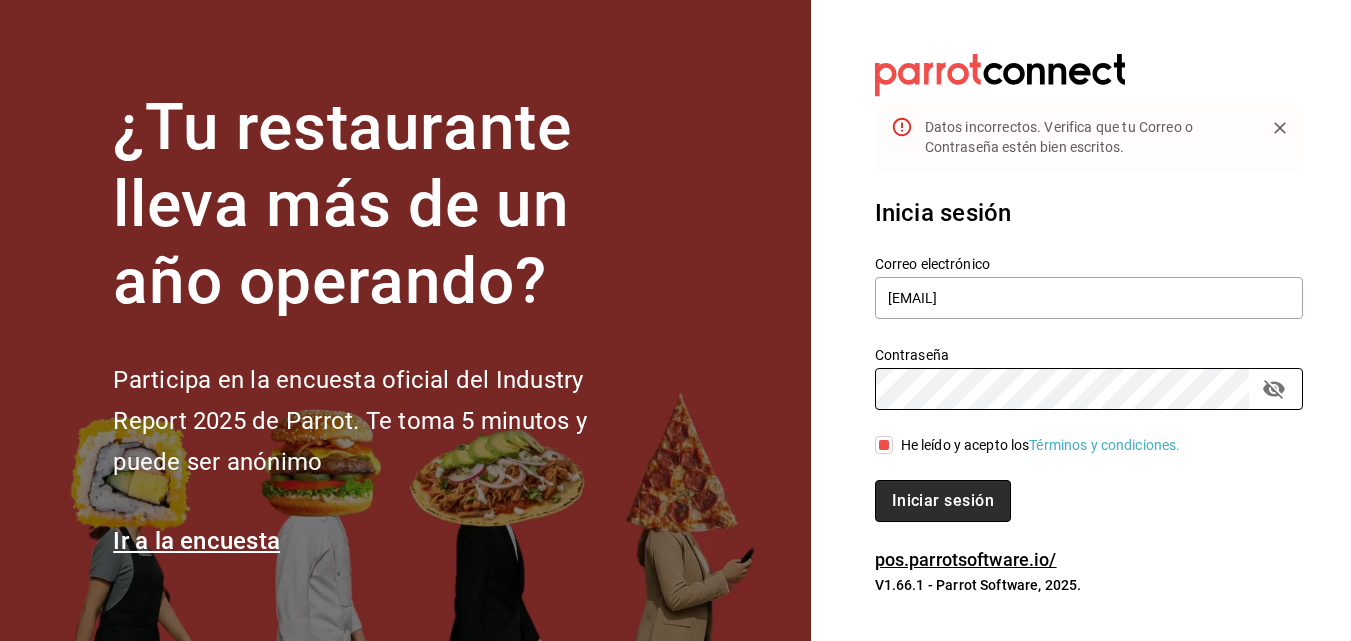 click on "Iniciar sesión" at bounding box center [943, 501] 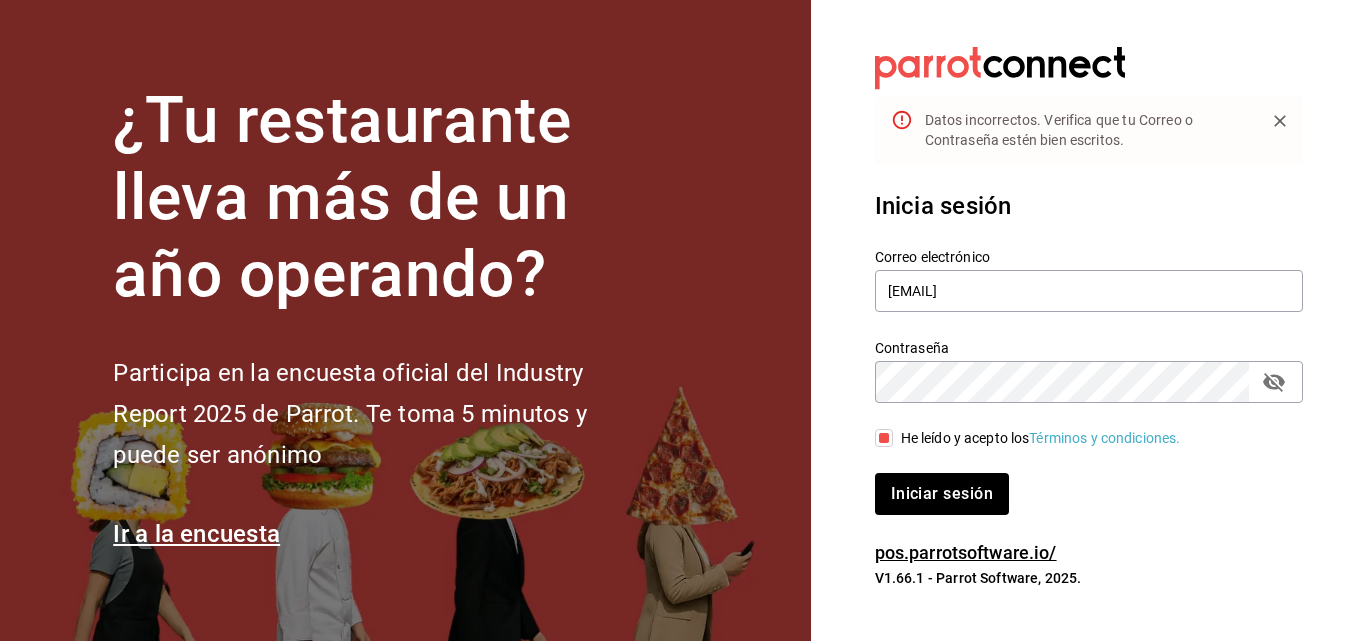 scroll, scrollTop: 8, scrollLeft: 0, axis: vertical 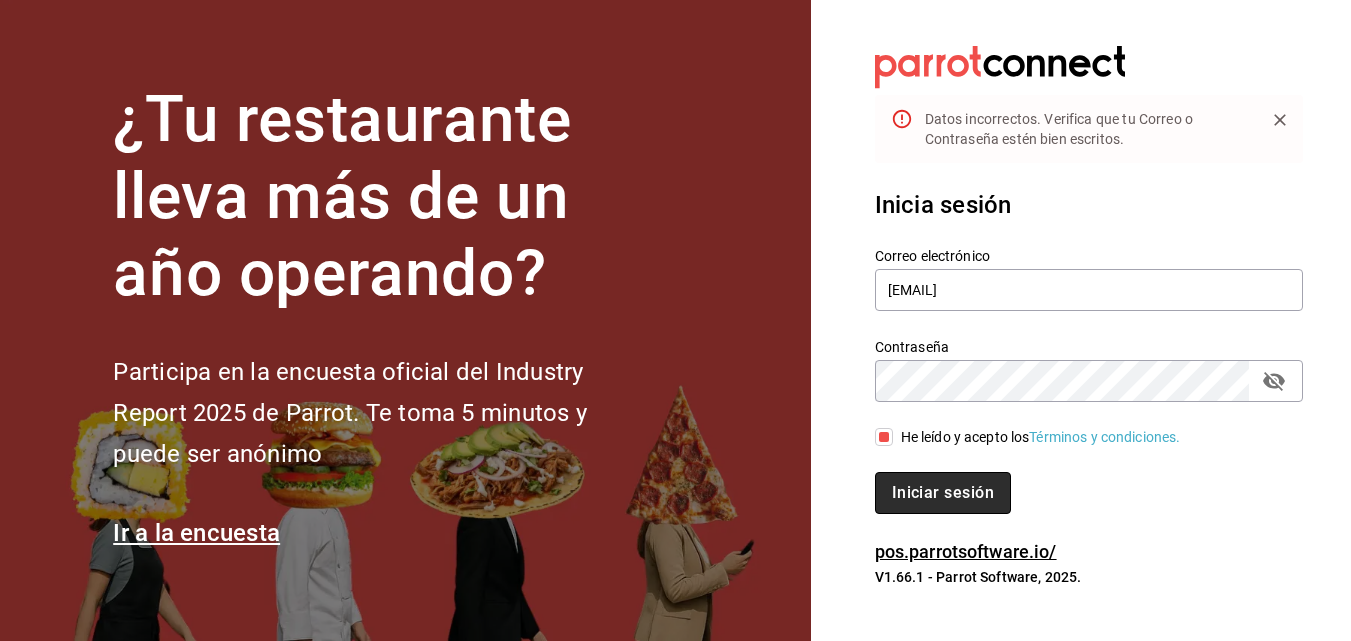 click on "Iniciar sesión" at bounding box center [943, 493] 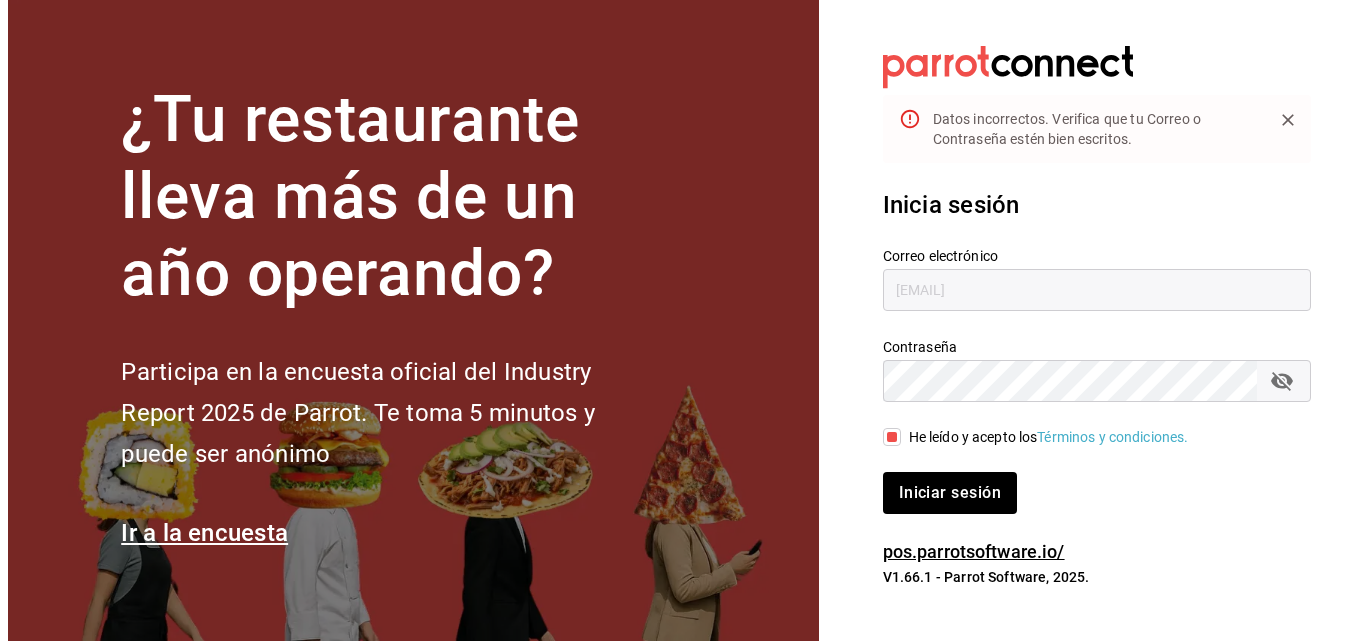 scroll, scrollTop: 0, scrollLeft: 0, axis: both 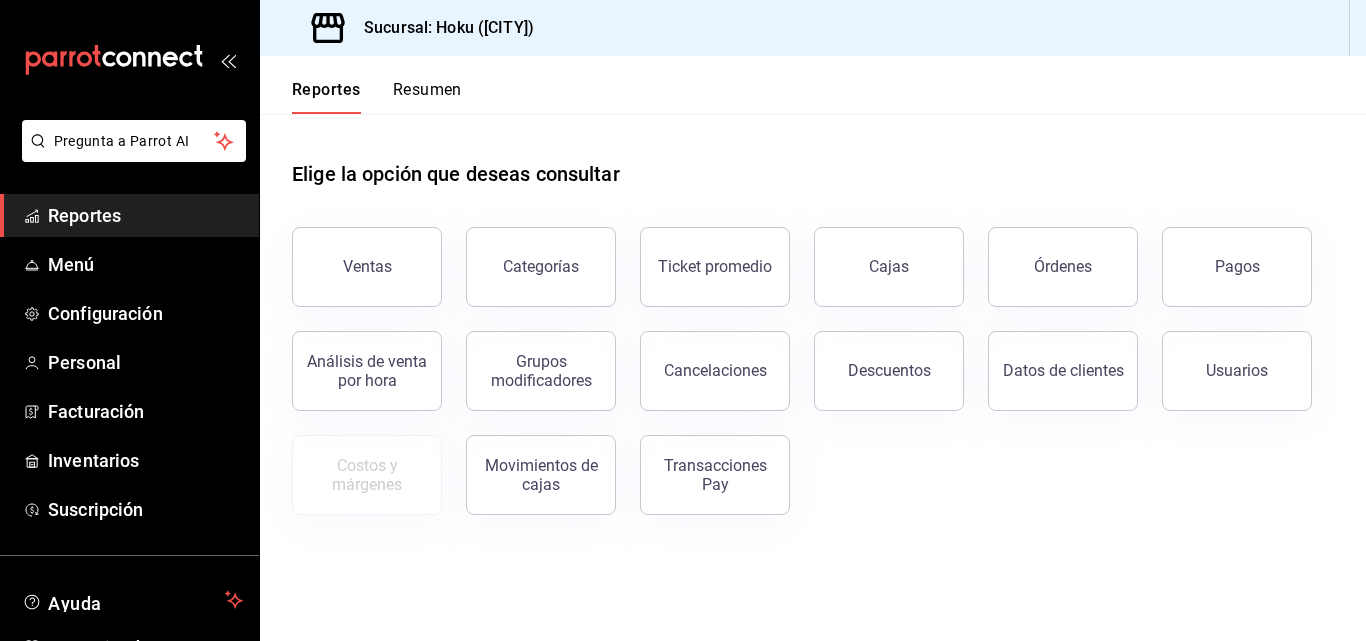 click on "Reportes" at bounding box center (145, 215) 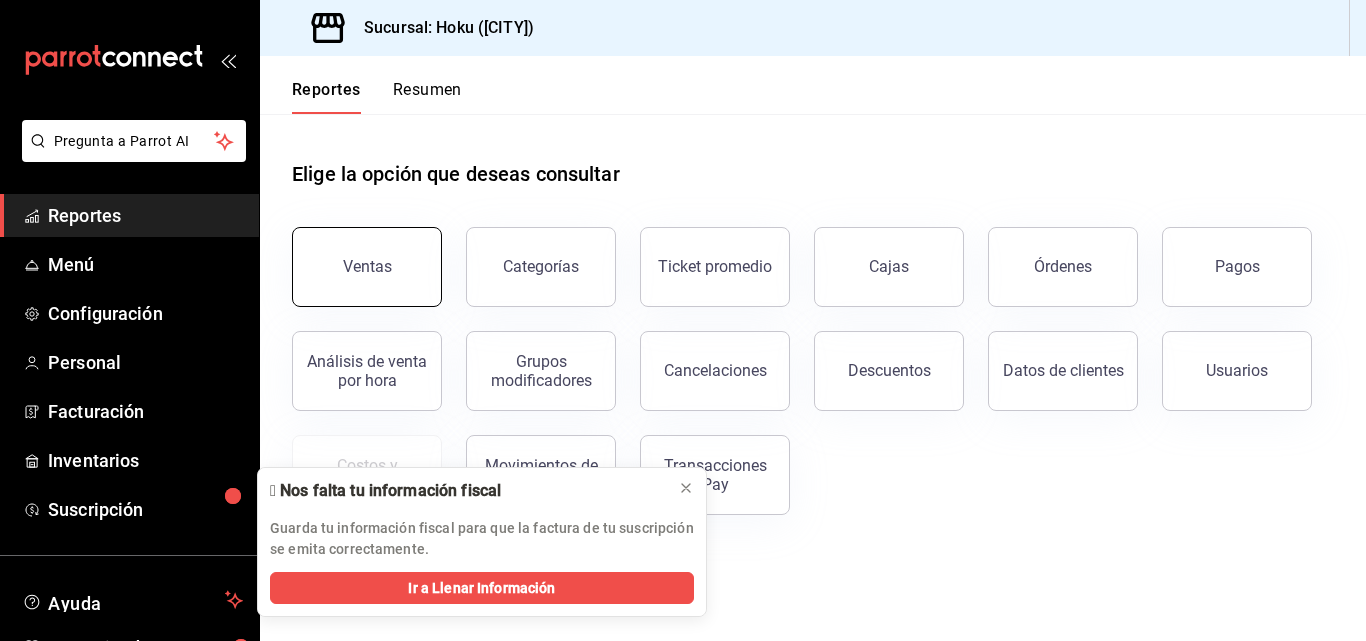 click on "Ventas" at bounding box center [367, 266] 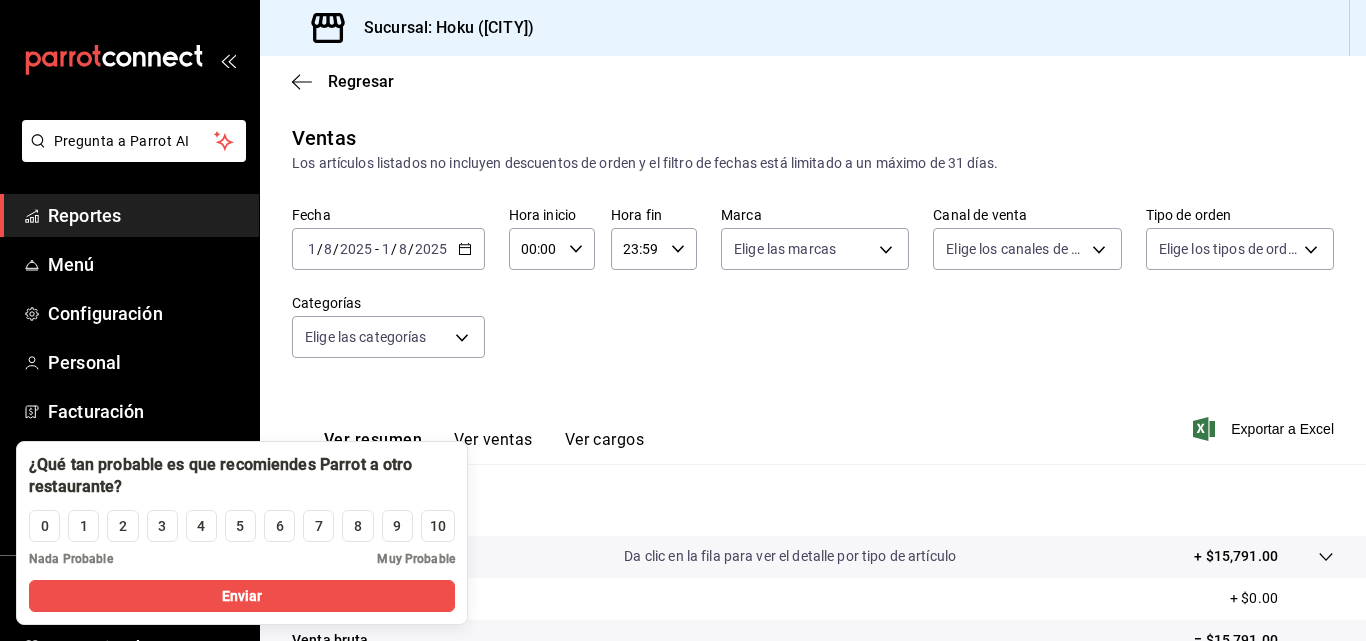 click 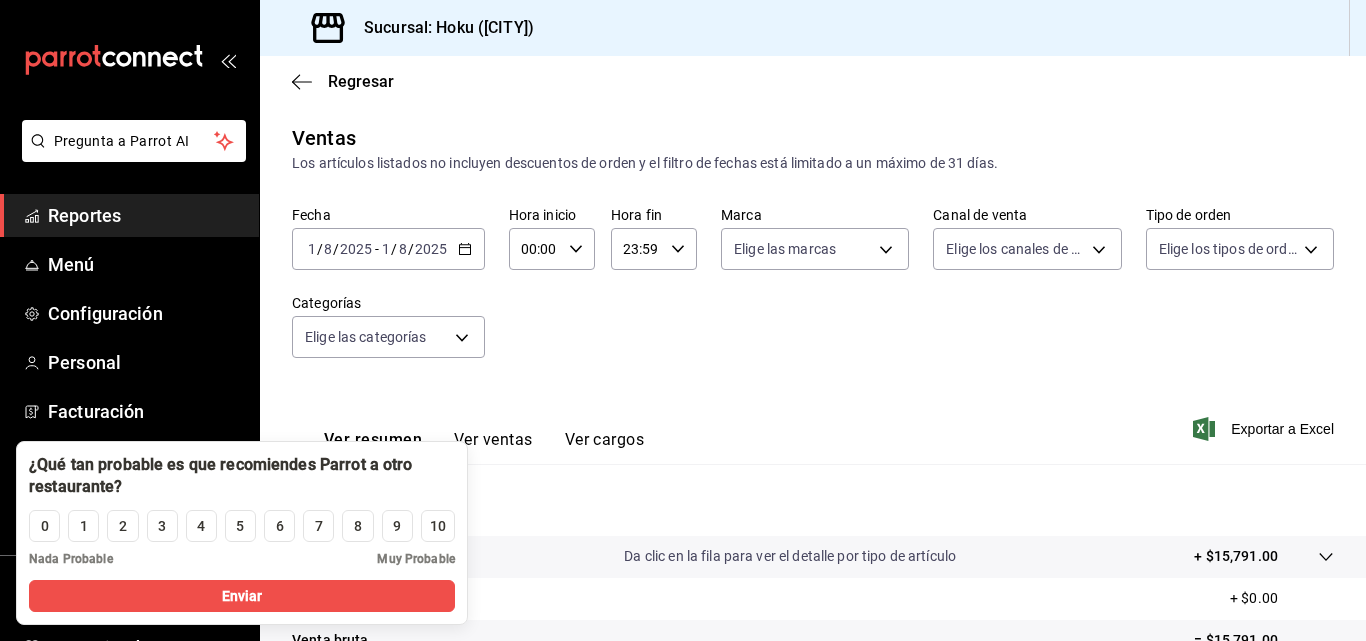 click 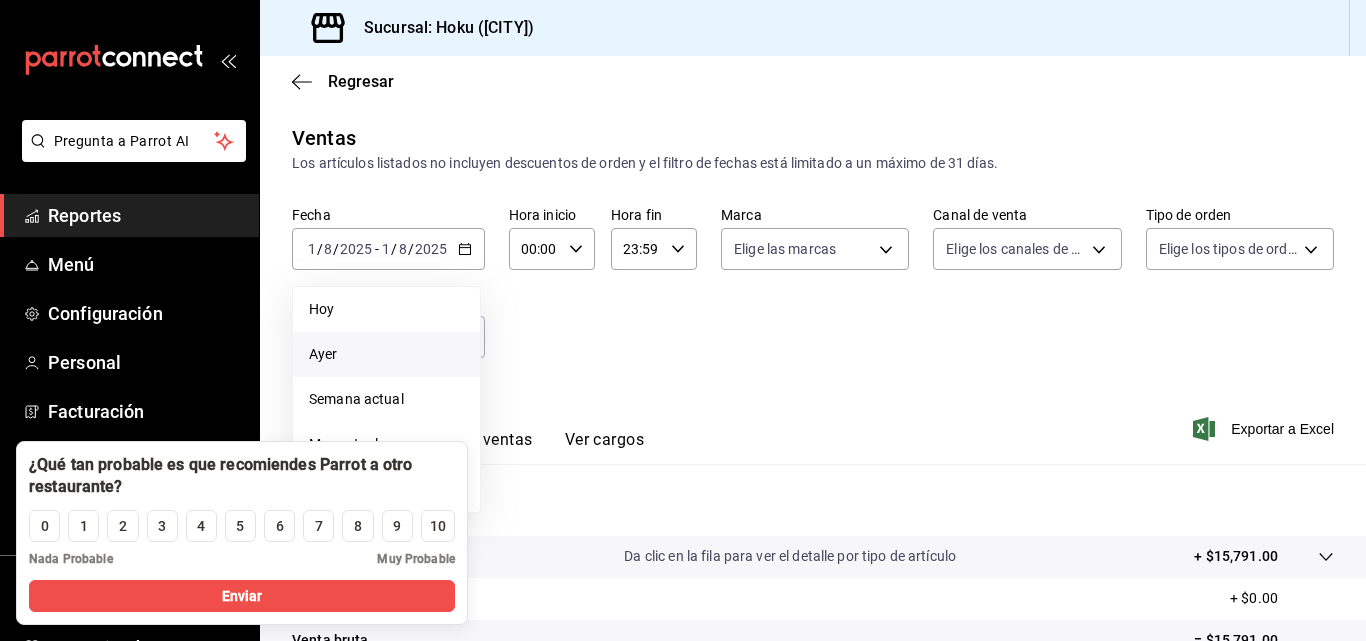 scroll, scrollTop: 100, scrollLeft: 0, axis: vertical 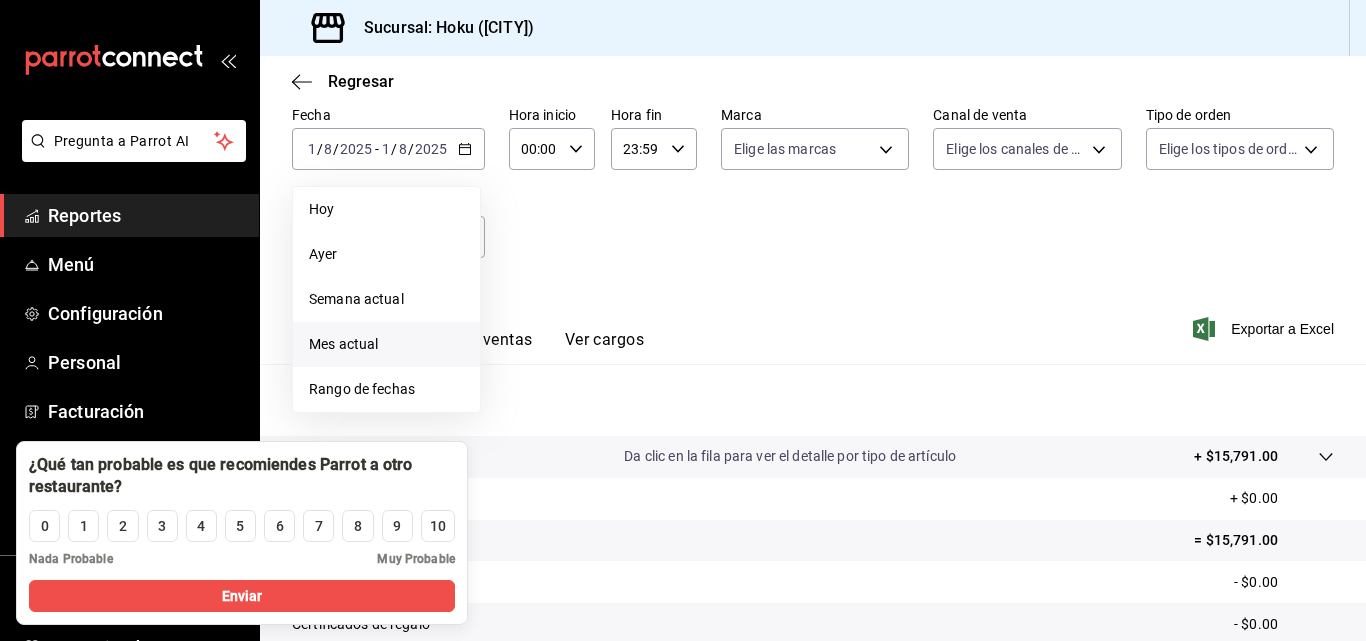 click on "Mes actual" at bounding box center (386, 344) 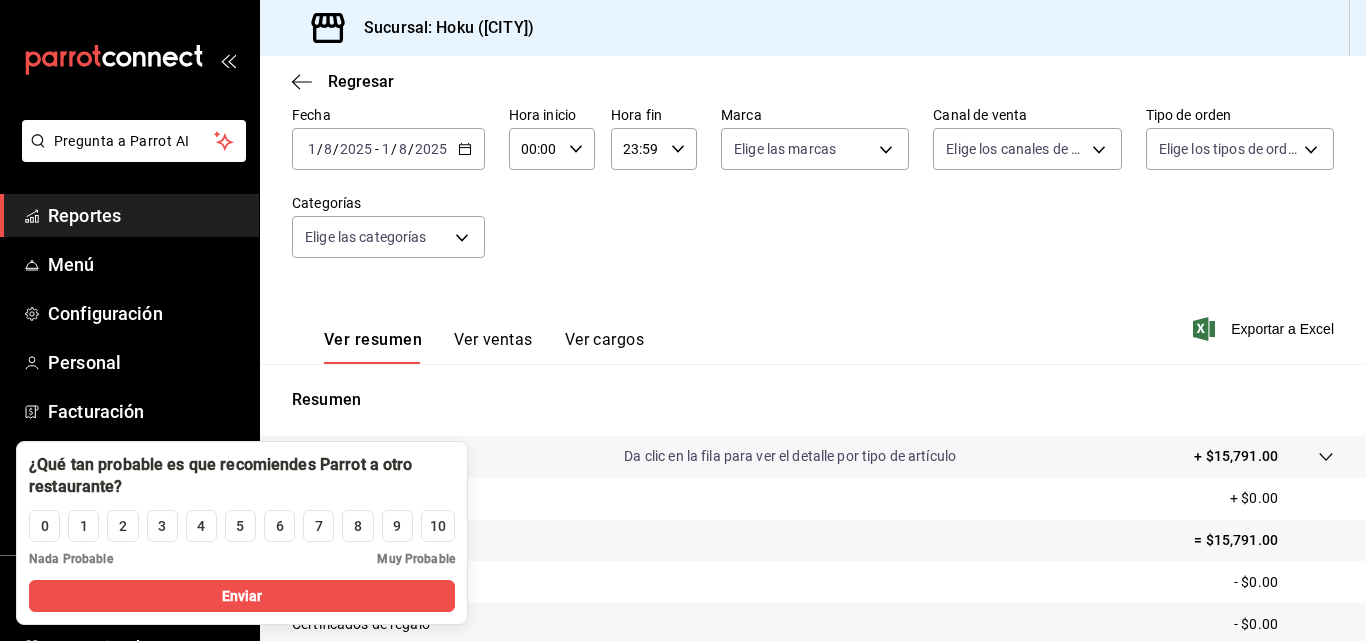 click 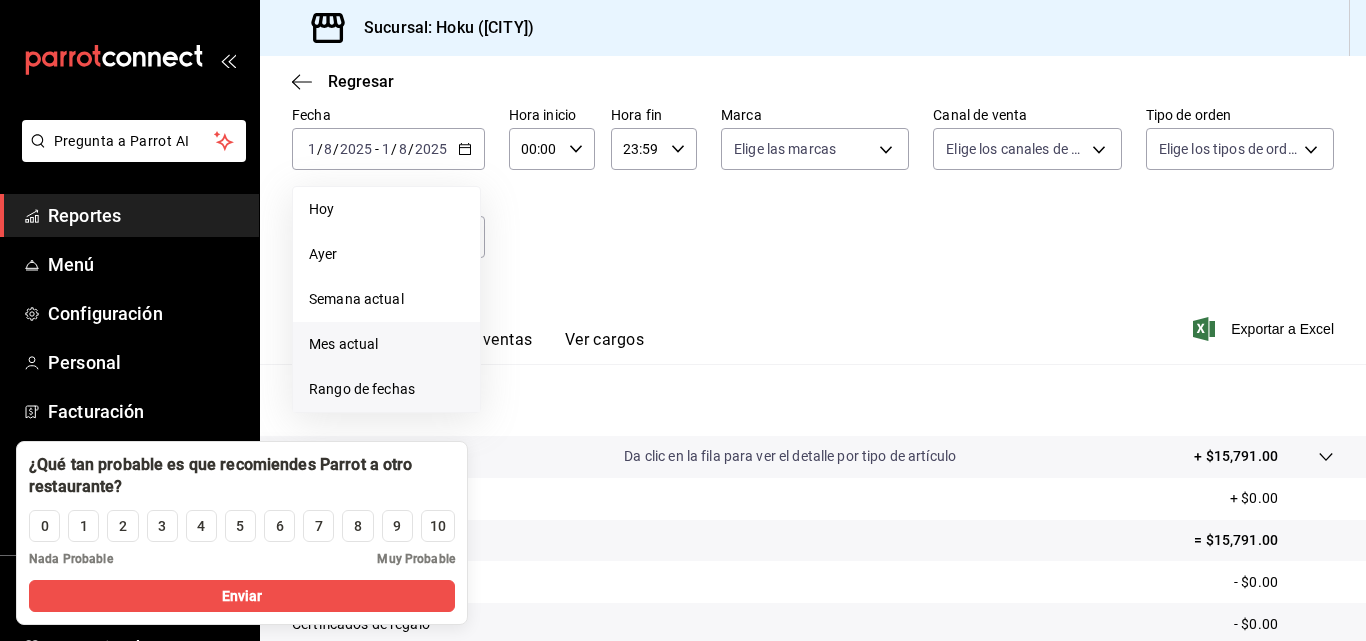 scroll, scrollTop: 200, scrollLeft: 0, axis: vertical 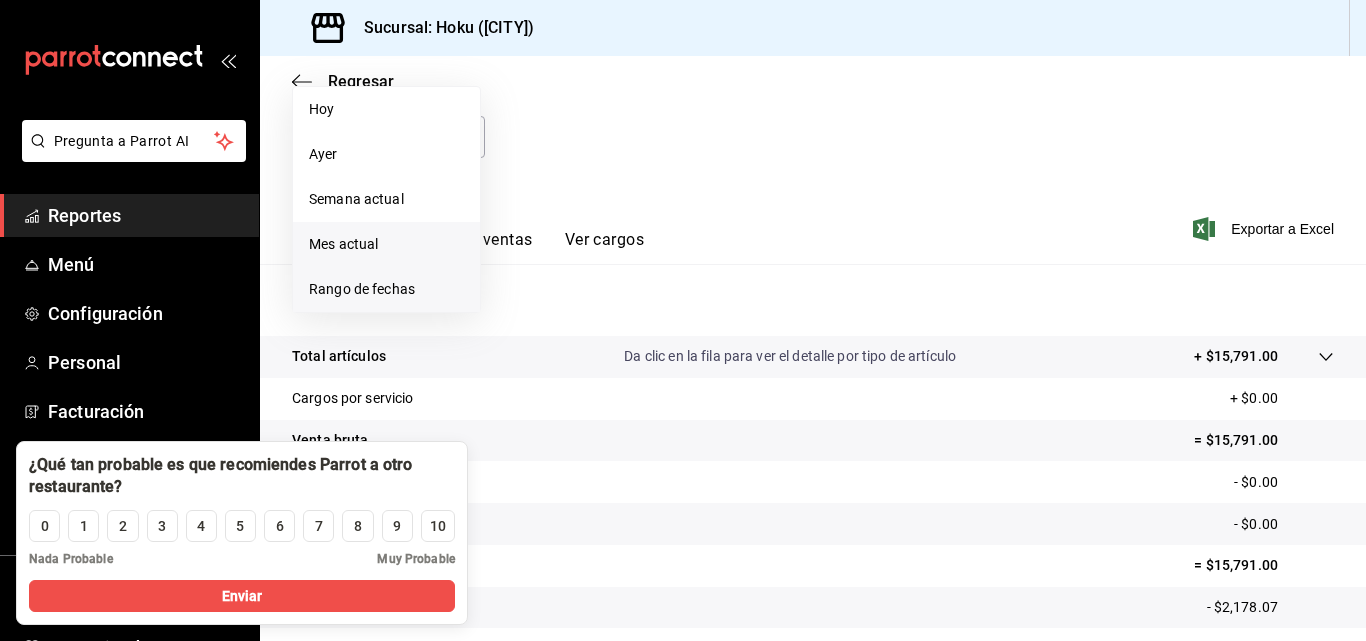 click on "Rango de fechas" at bounding box center [386, 289] 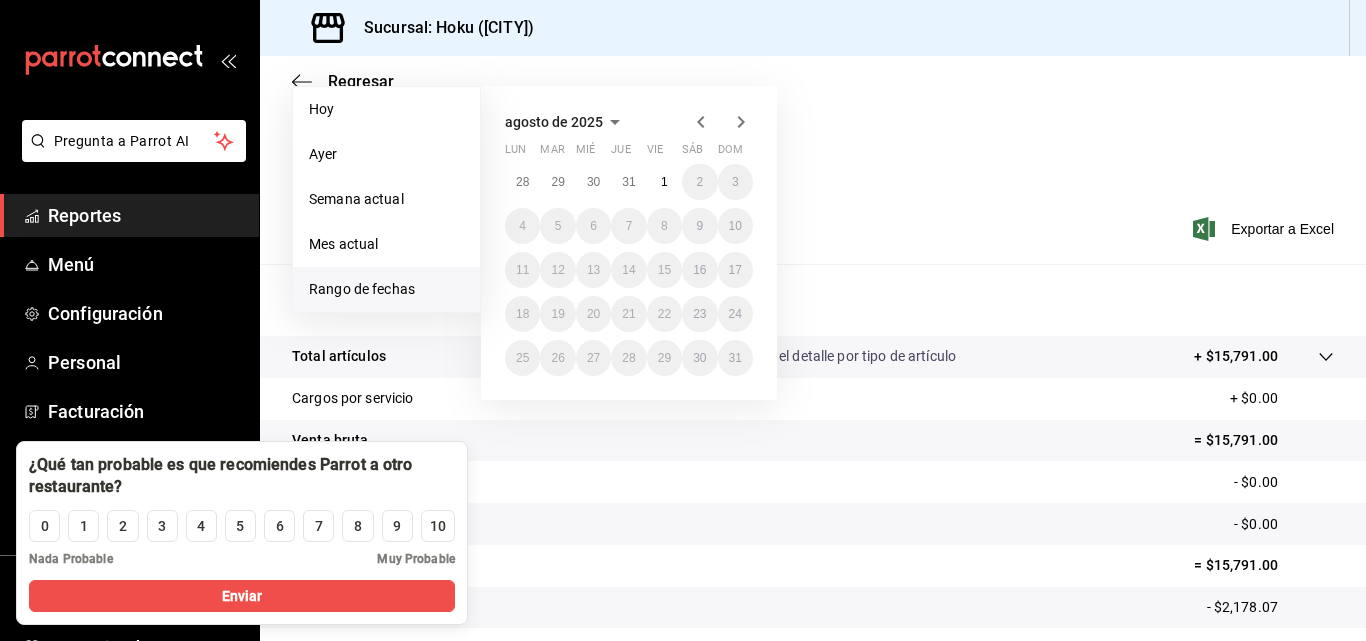 click 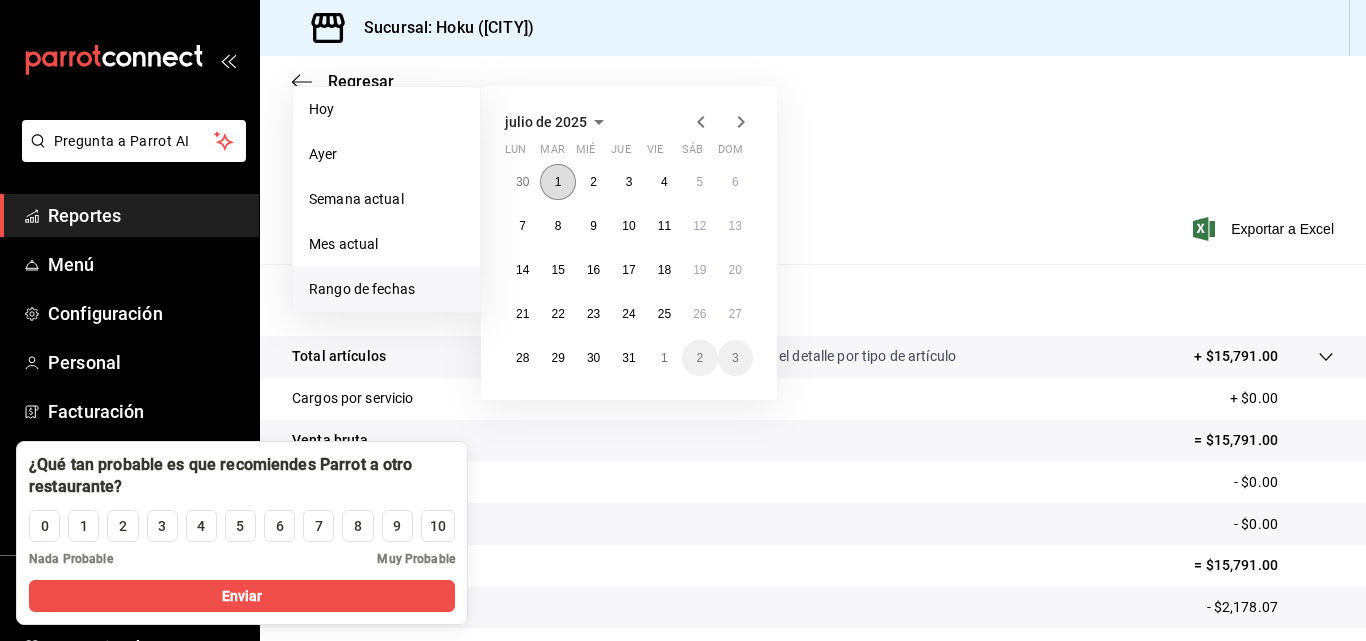 click on "1" at bounding box center (557, 182) 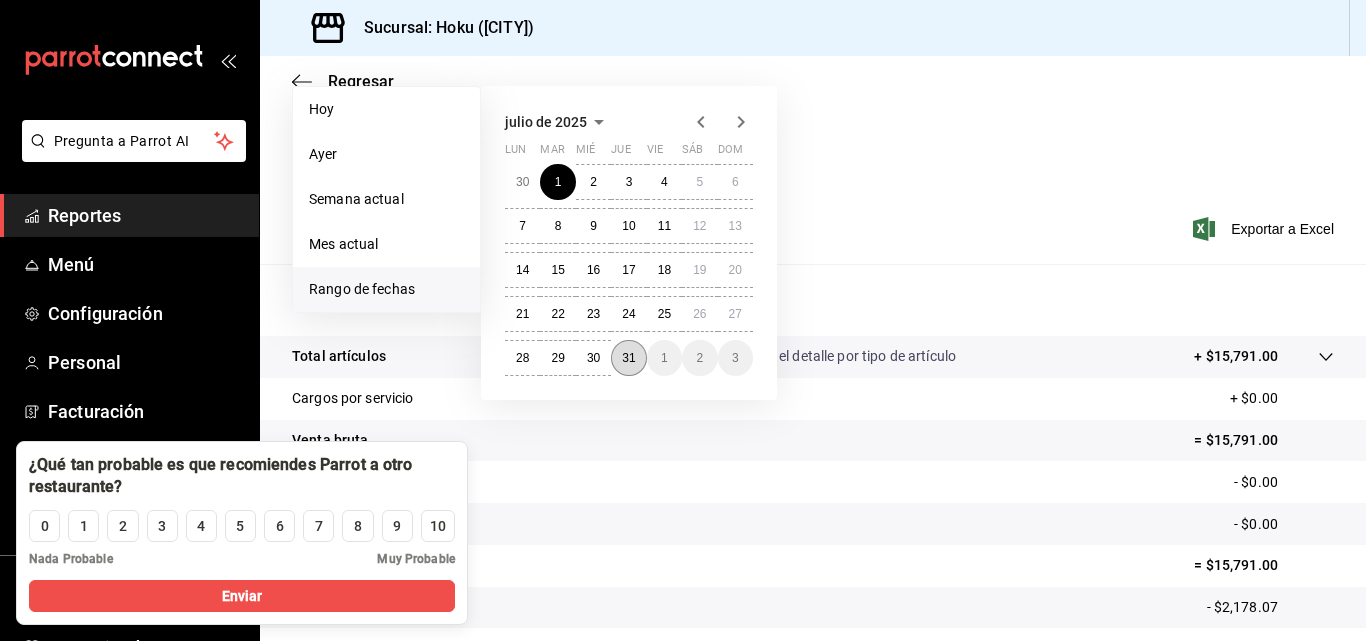 click on "31" at bounding box center (628, 358) 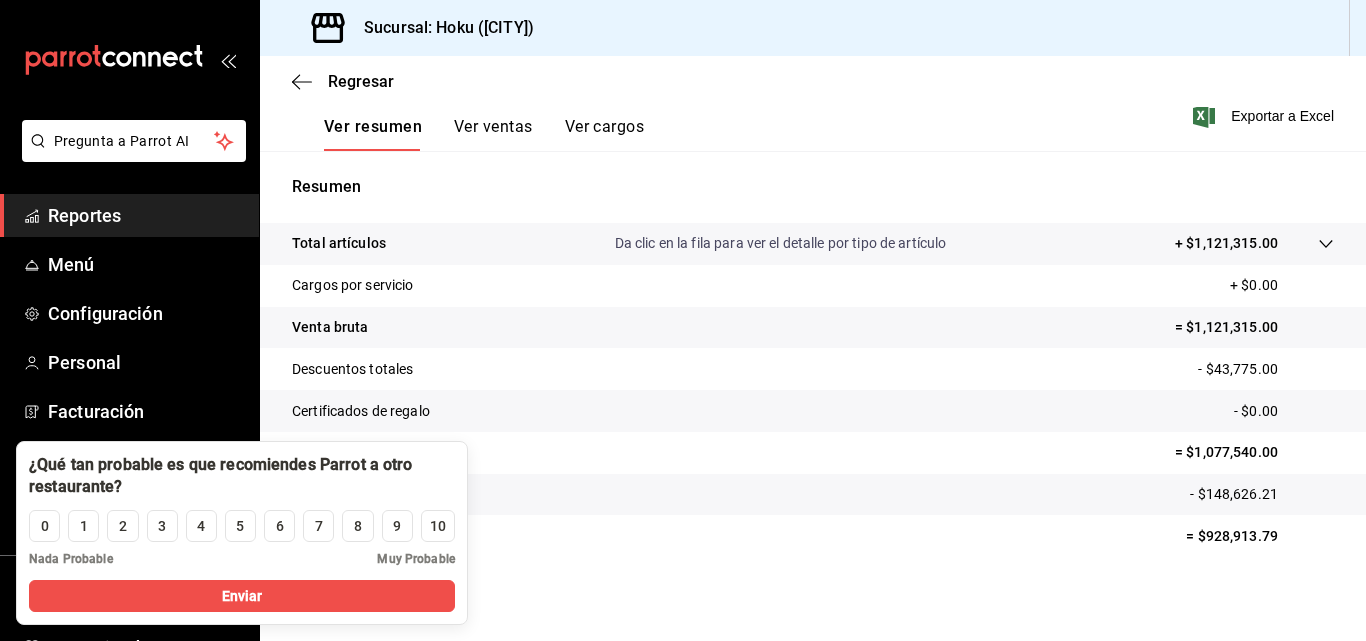 scroll, scrollTop: 317, scrollLeft: 0, axis: vertical 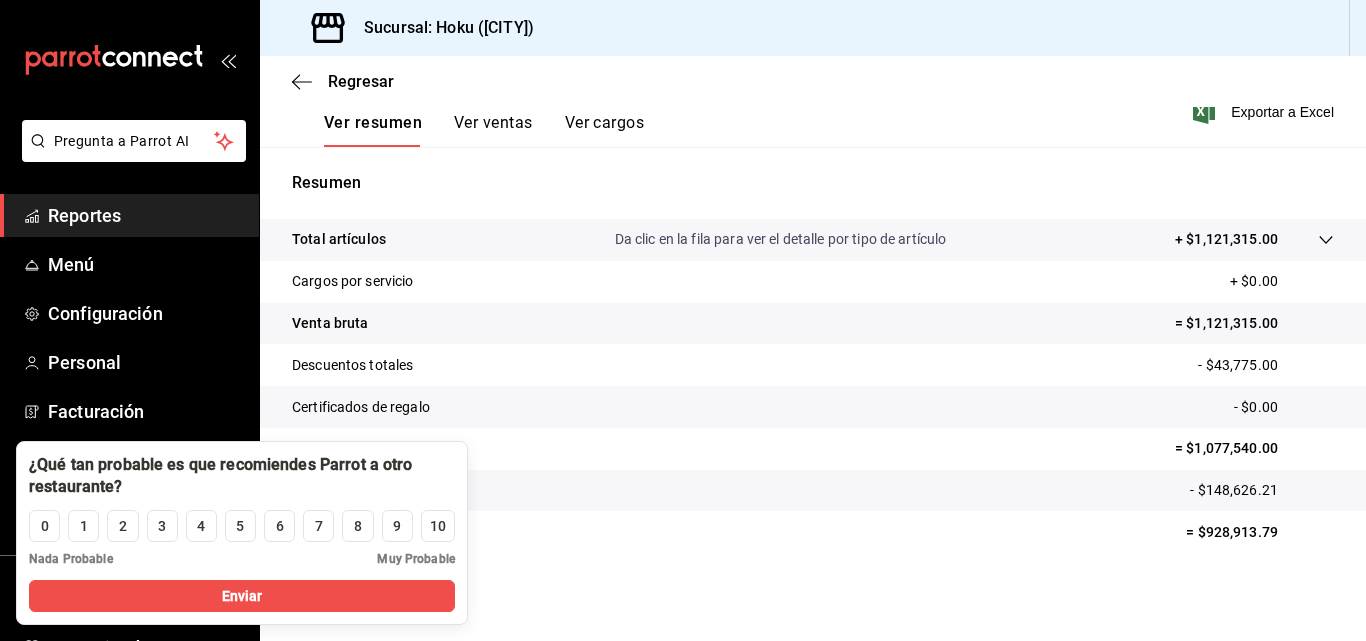 click on "Certificados de regalo - $0.00" at bounding box center [813, 407] 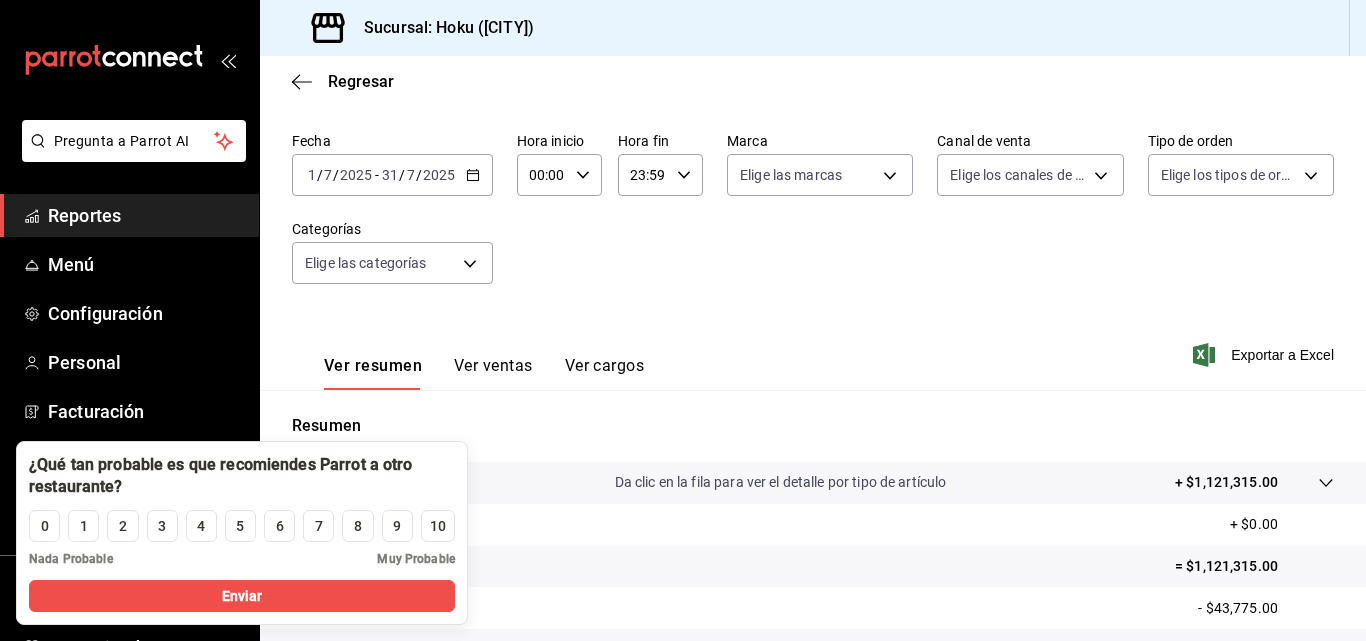 scroll, scrollTop: 100, scrollLeft: 0, axis: vertical 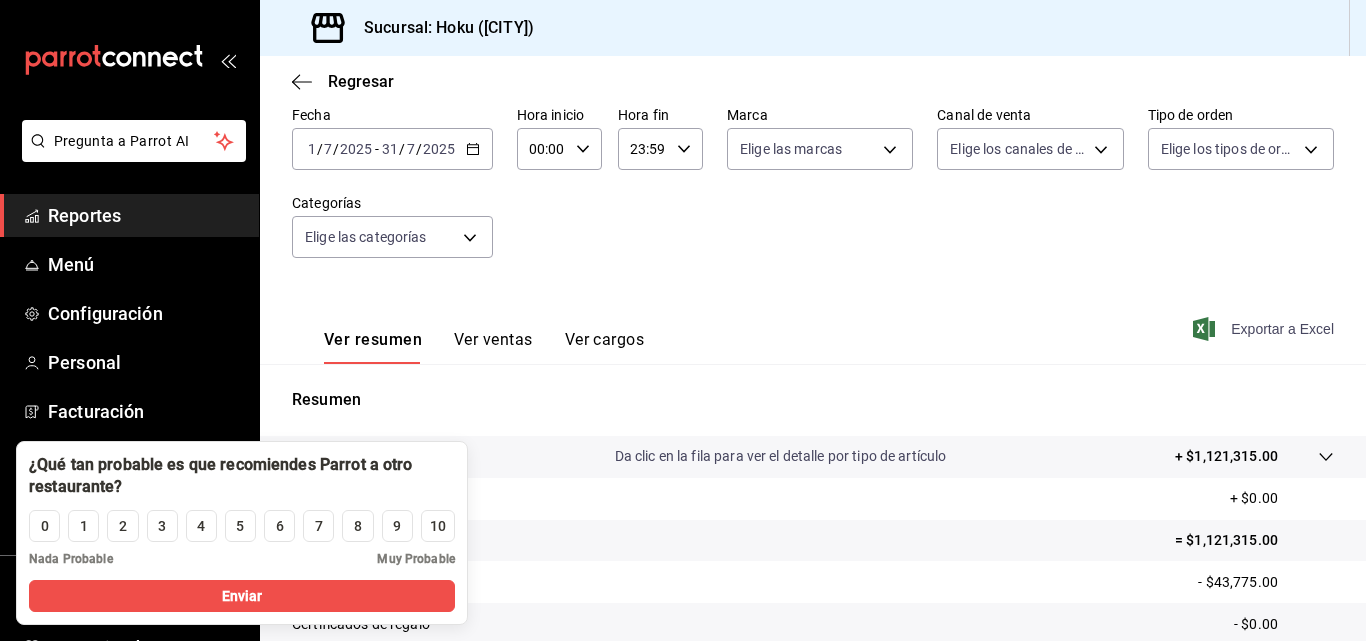 click on "Exportar a Excel" at bounding box center (1265, 329) 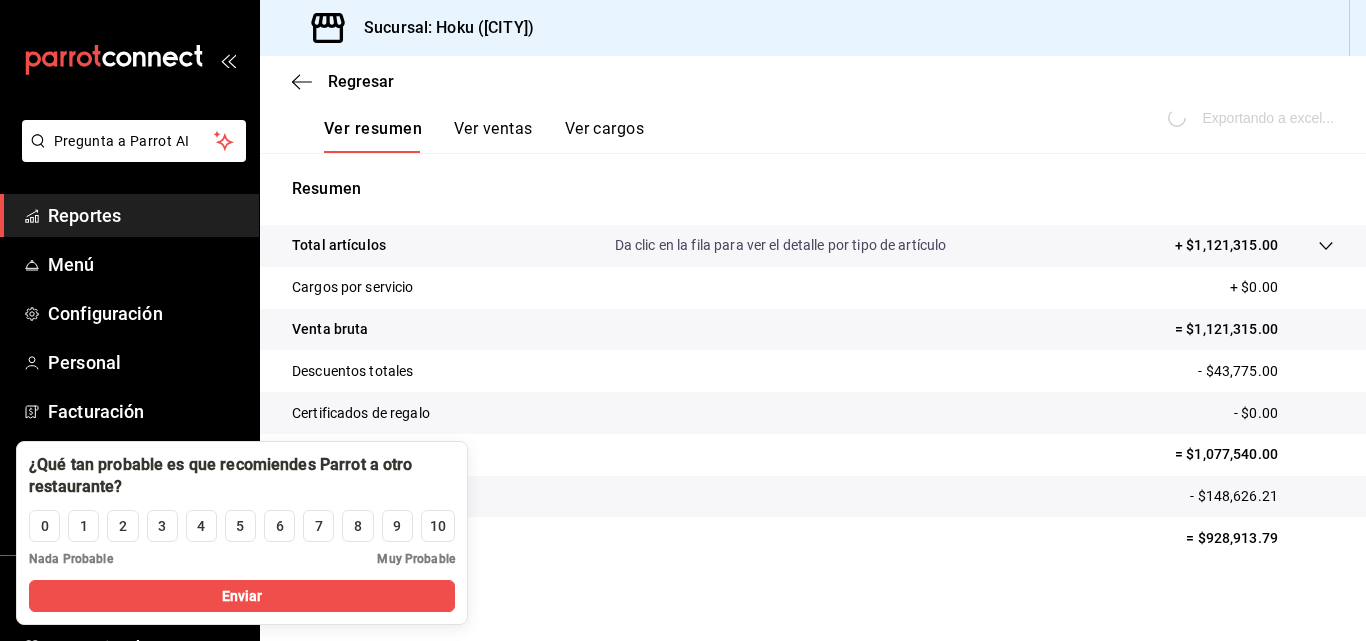 scroll, scrollTop: 317, scrollLeft: 0, axis: vertical 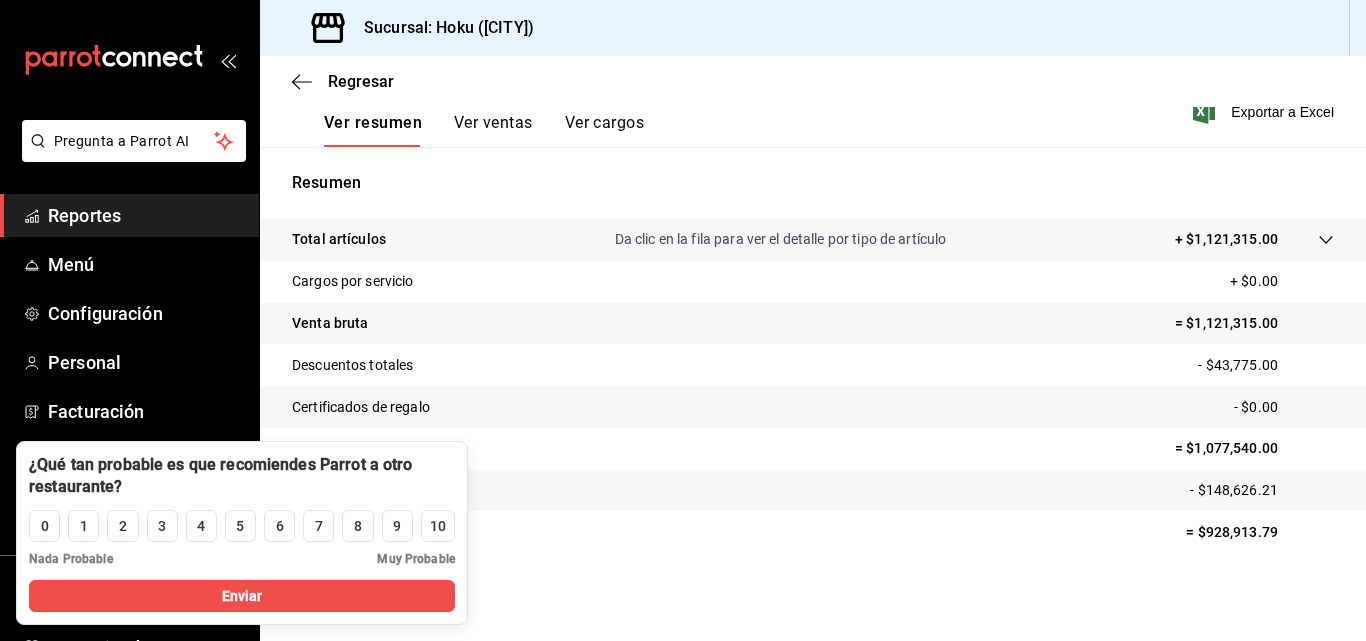 click on "Ver ventas" at bounding box center [493, 130] 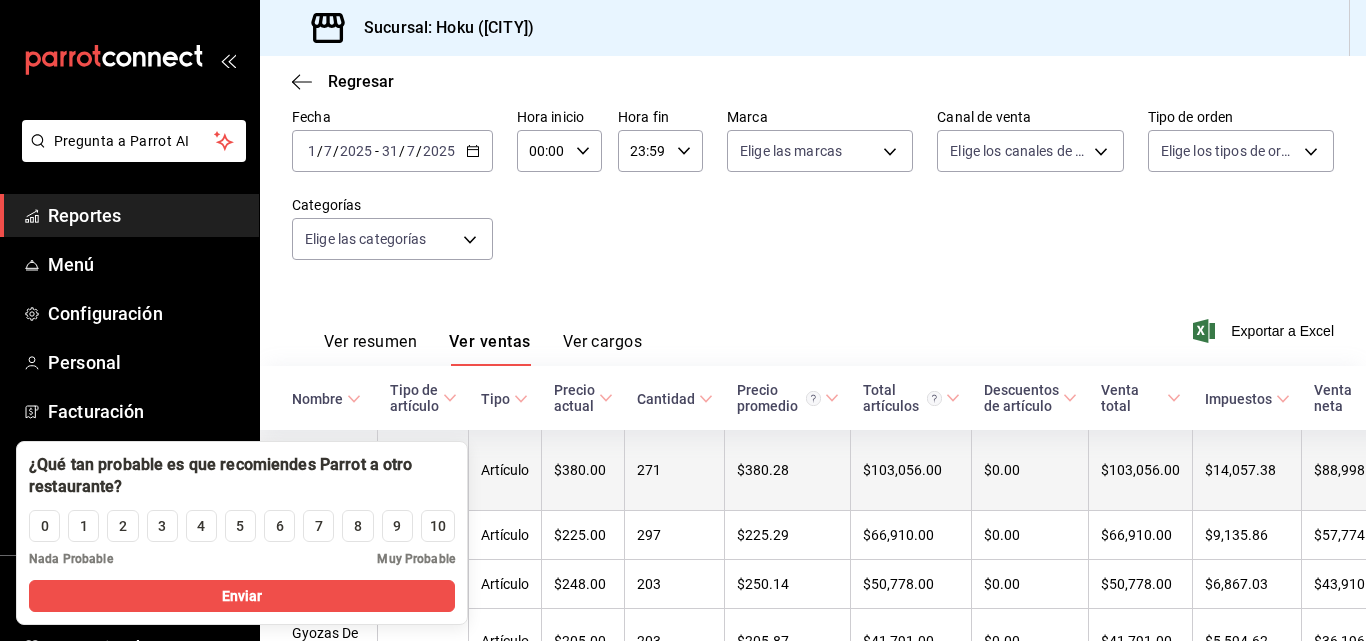 scroll, scrollTop: 317, scrollLeft: 0, axis: vertical 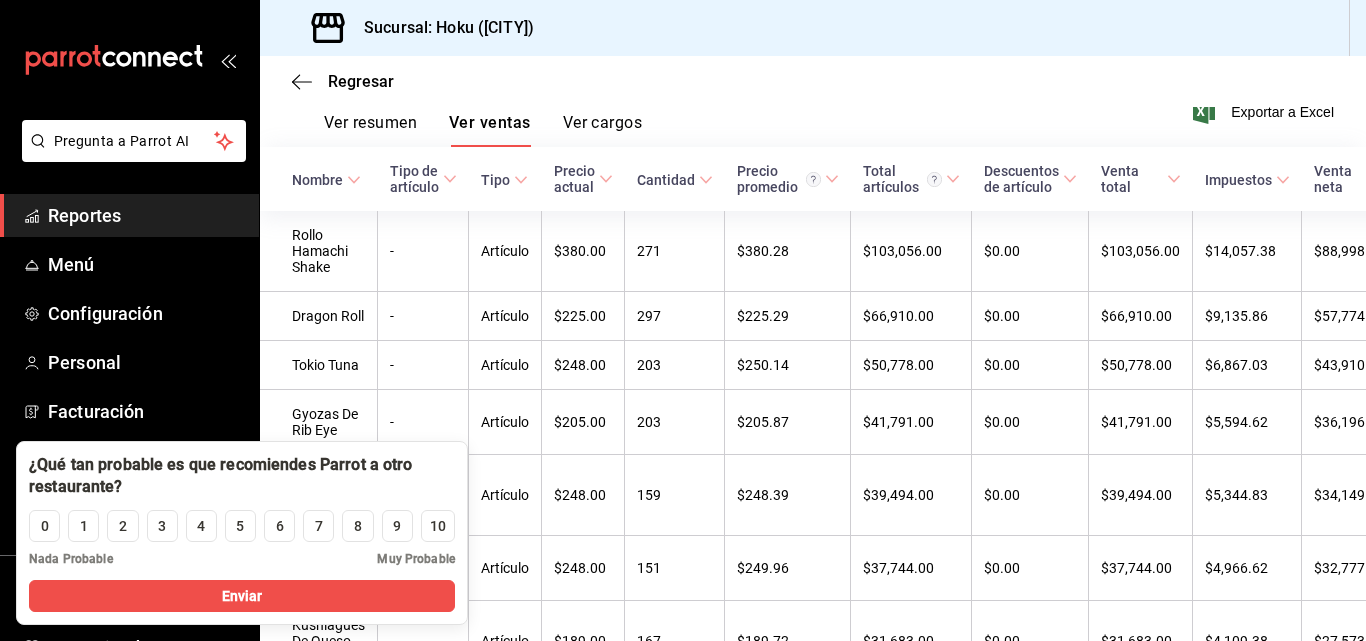 type 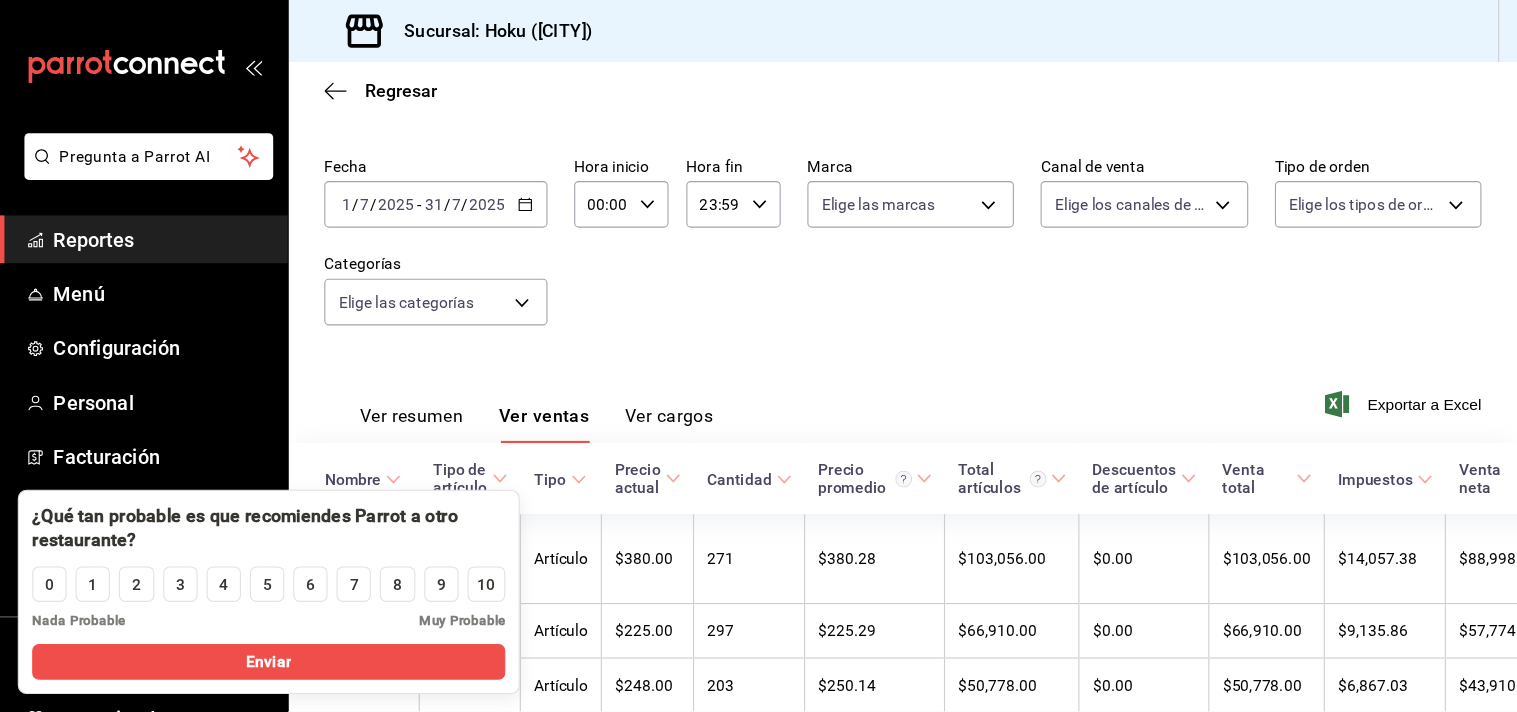 scroll, scrollTop: 100, scrollLeft: 0, axis: vertical 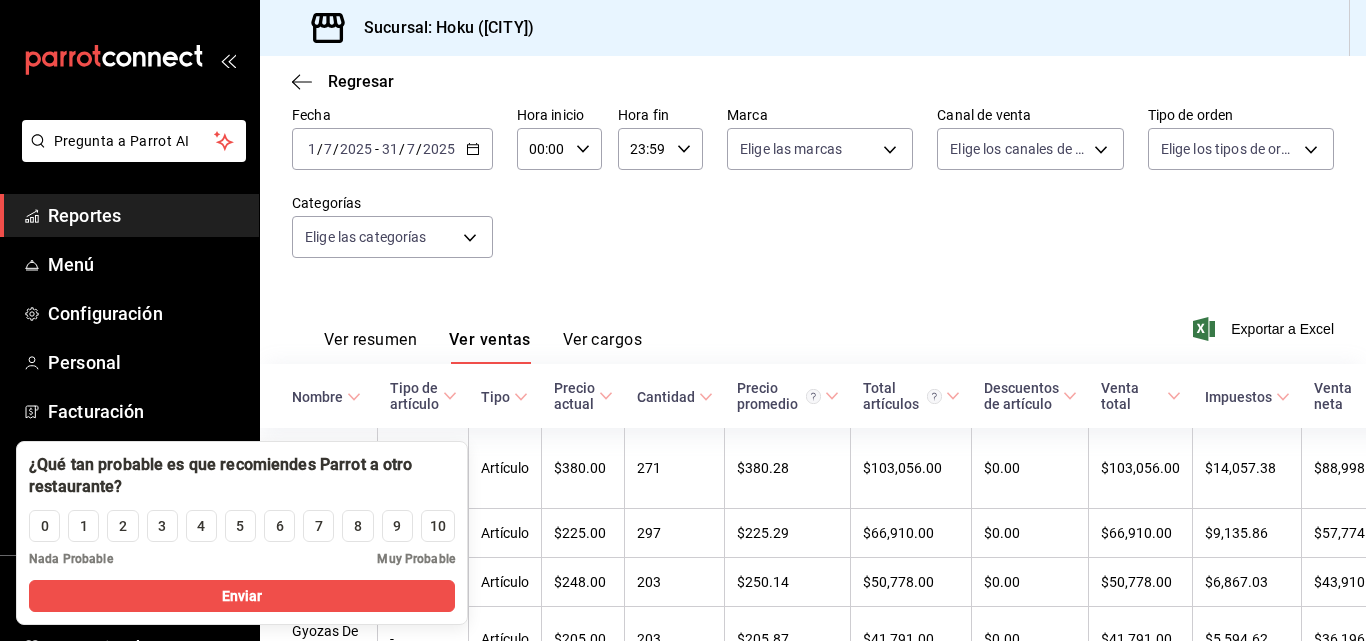 click on "Fecha 2025-07-01 1 / 7 / 2025 - 2025-07-31 31 / 7 / 2025 Hora inicio 00:00 Hora inicio Hora fin 23:59 Hora fin Marca Elige las marcas Canal de venta Elige los canales de venta Tipo de orden Elige los tipos de orden Categorías Elige las categorías" at bounding box center [813, 194] 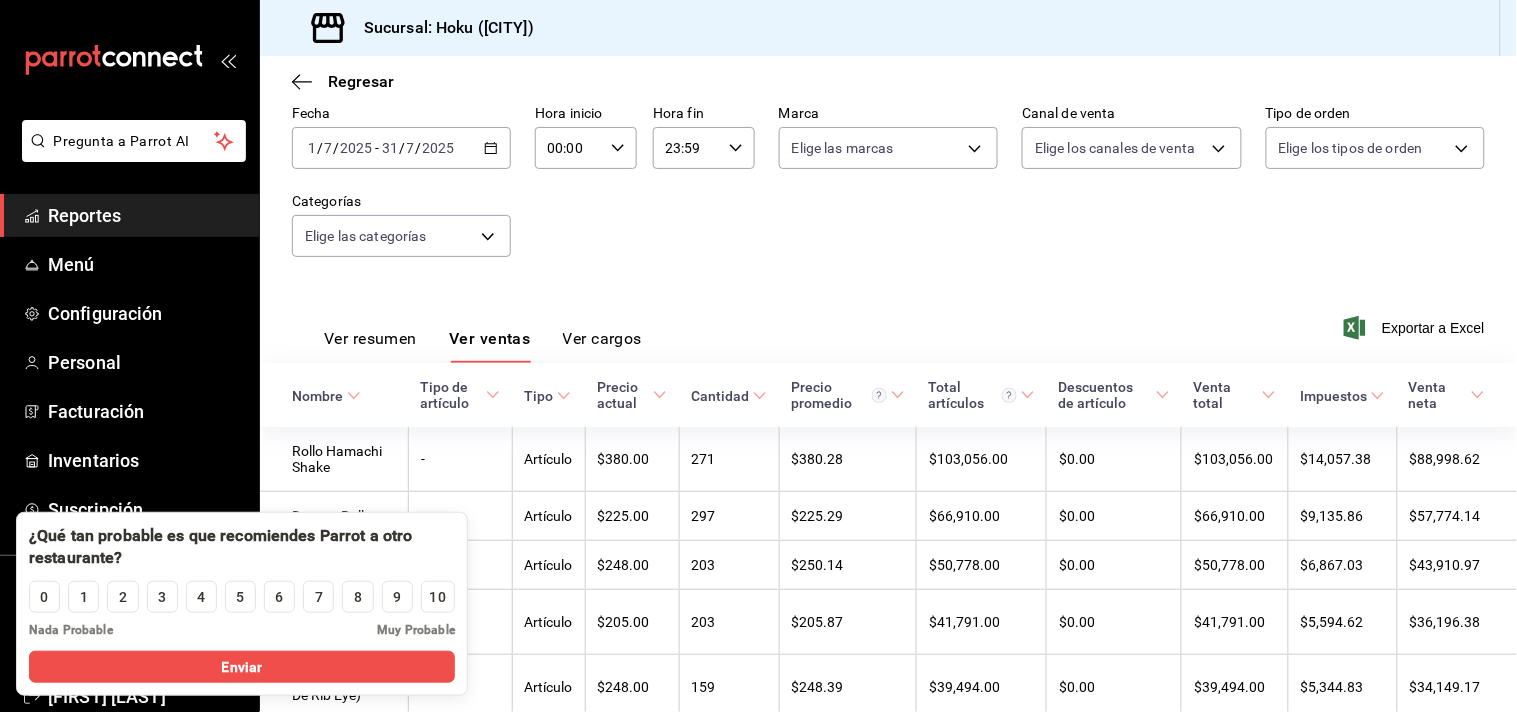 scroll, scrollTop: 100, scrollLeft: 0, axis: vertical 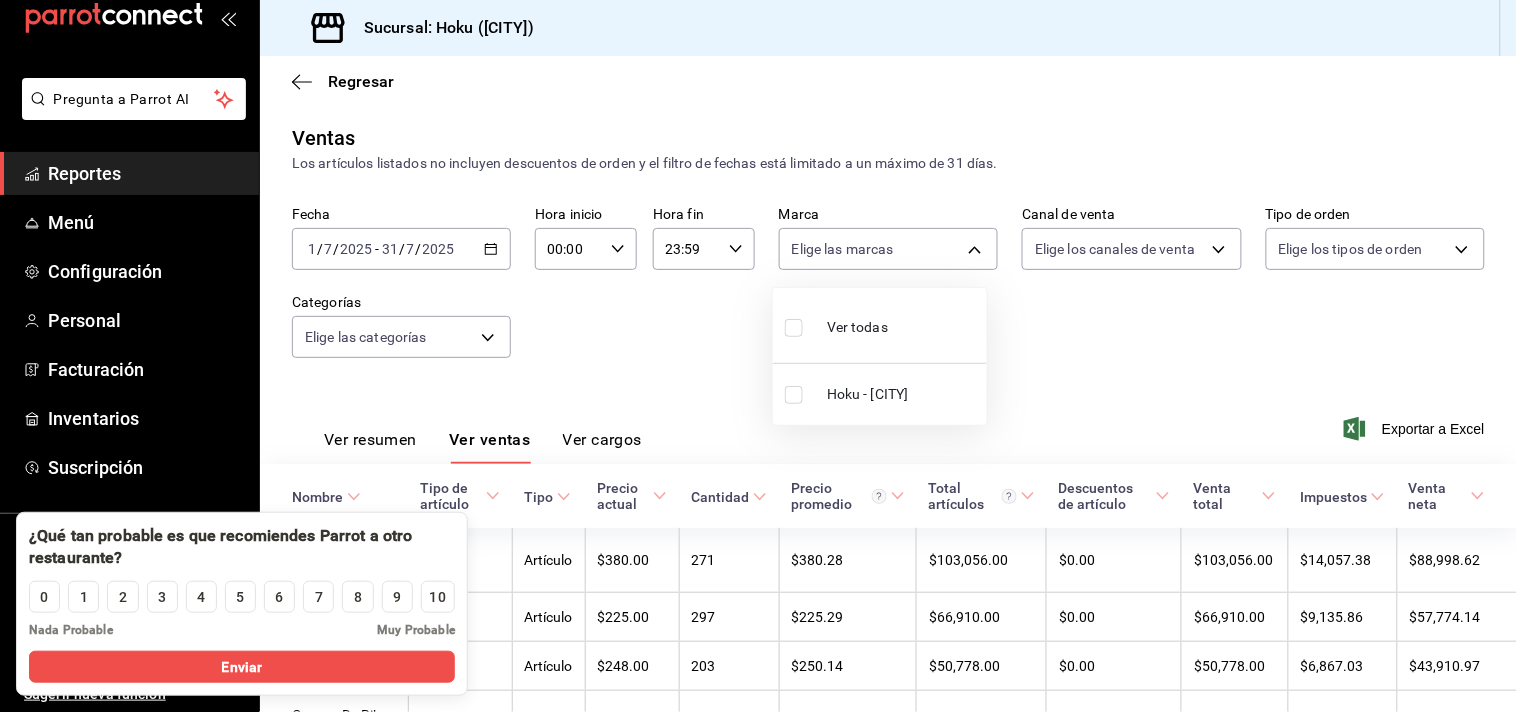 click on "Pregunta a Parrot AI Reportes   Menú   Configuración   Personal   Facturación   Inventarios   Suscripción   Ayuda Recomienda Parrot   [FIRST] [LAST]   Sugerir nueva función   Sucursal: Hoku ([CITY]) Regresar Ventas Los artículos listados no incluyen descuentos de orden y el filtro de fechas está limitado a un máximo de 31 días. Fecha 2025-07-01 1 / 7 / 2025 - 2025-07-31 31 / 7 / 2025 Hora inicio 00:00 Hora inicio Hora fin 23:59 Hora fin Marca Elige las marcas Canal de venta Elige los canales de venta Tipo de orden Elige los tipos de orden Categorías Elige las categorías Ver resumen Ver ventas Ver cargos Exportar a Excel Nombre Tipo de artículo Tipo Precio actual Cantidad Precio promedio   Total artículos   Descuentos de artículo Venta total Impuestos Venta neta Rollo Hamachi Shake - Artículo $380.00 271 $380.28 $103,056.00 $0.00 $103,056.00 $14,057.38 $88,998.62 Dragon Roll - Artículo $225.00 297 $225.29 $66,910.00 $0.00 $66,910.00 $9,135.86 $57,774.14 Tokio Tuna - Artículo $248.00 203 $0.00" at bounding box center [758, 356] 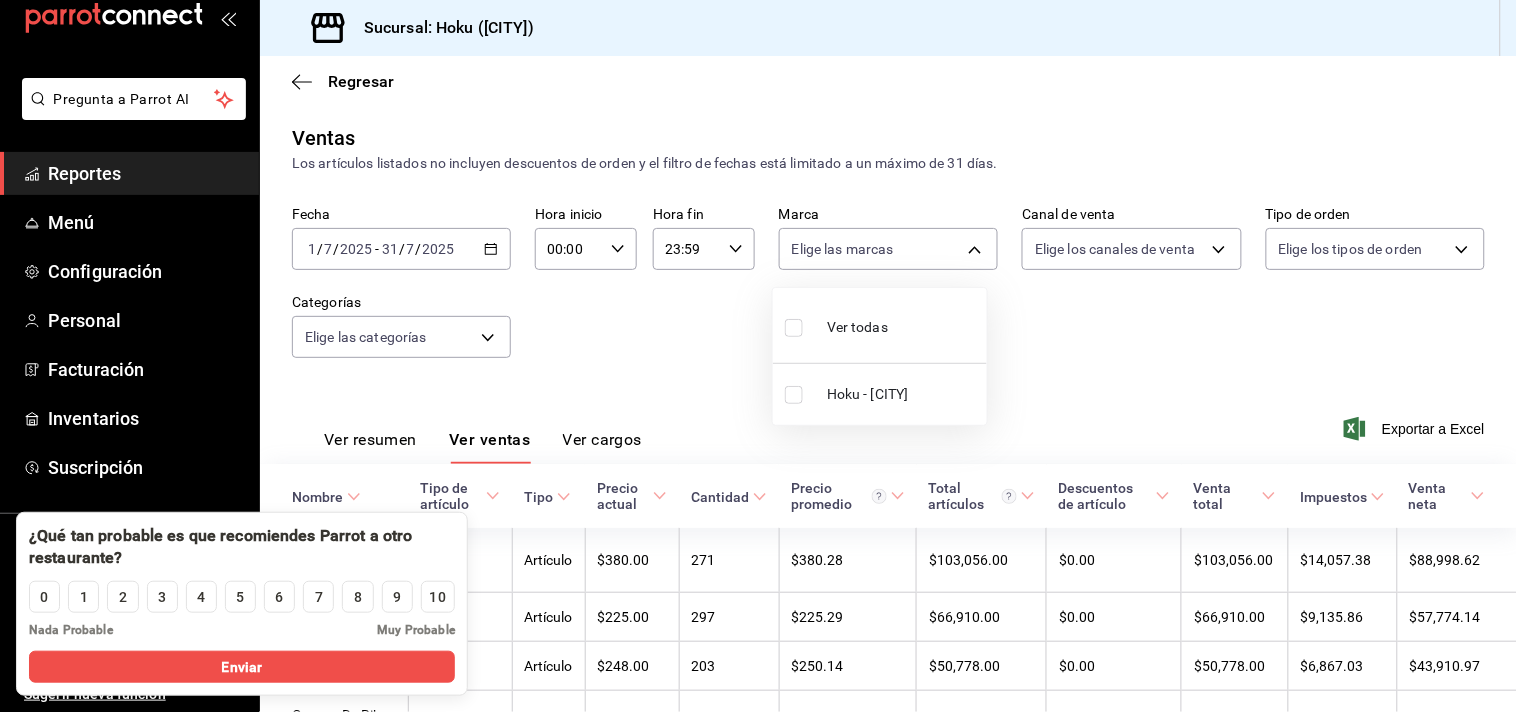 click at bounding box center [758, 356] 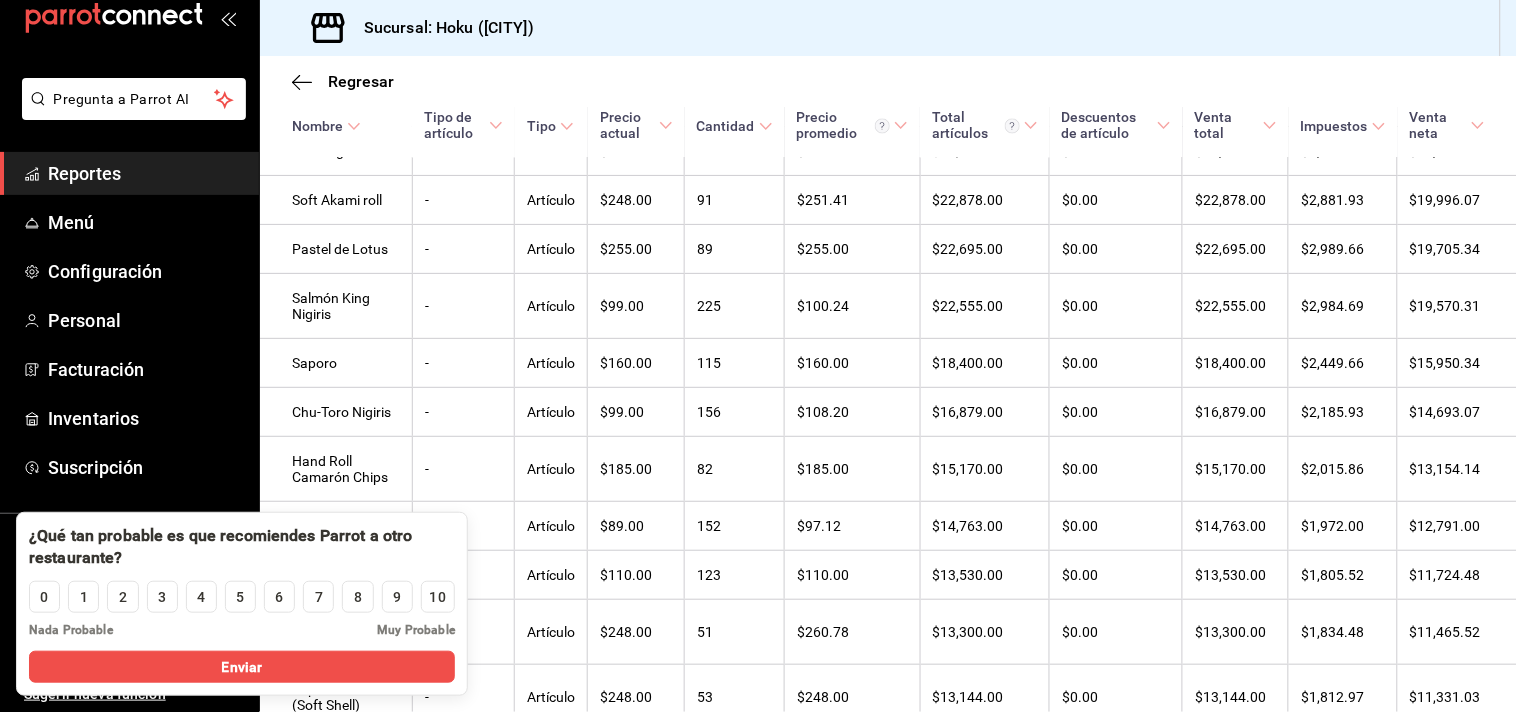 scroll, scrollTop: 1064, scrollLeft: 0, axis: vertical 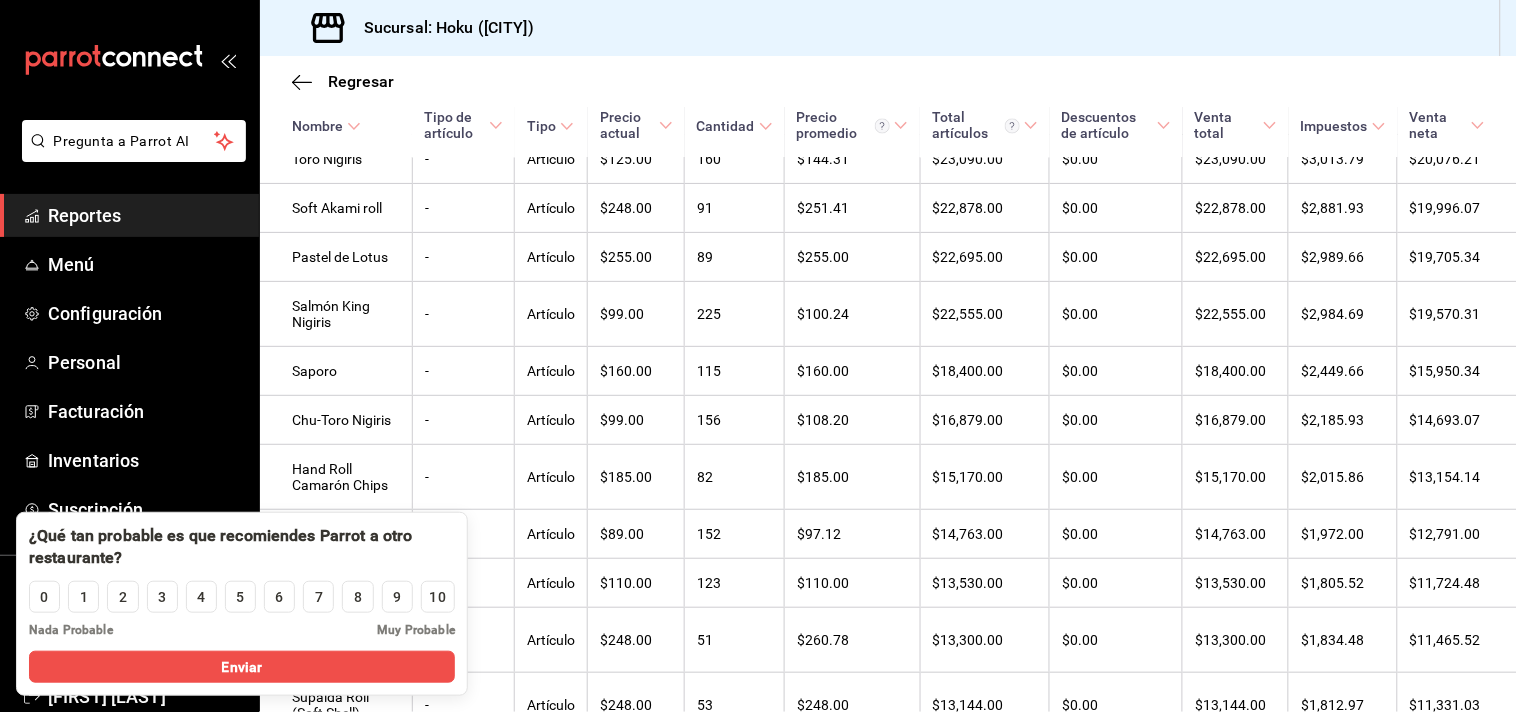 click on "Reportes" at bounding box center [145, 215] 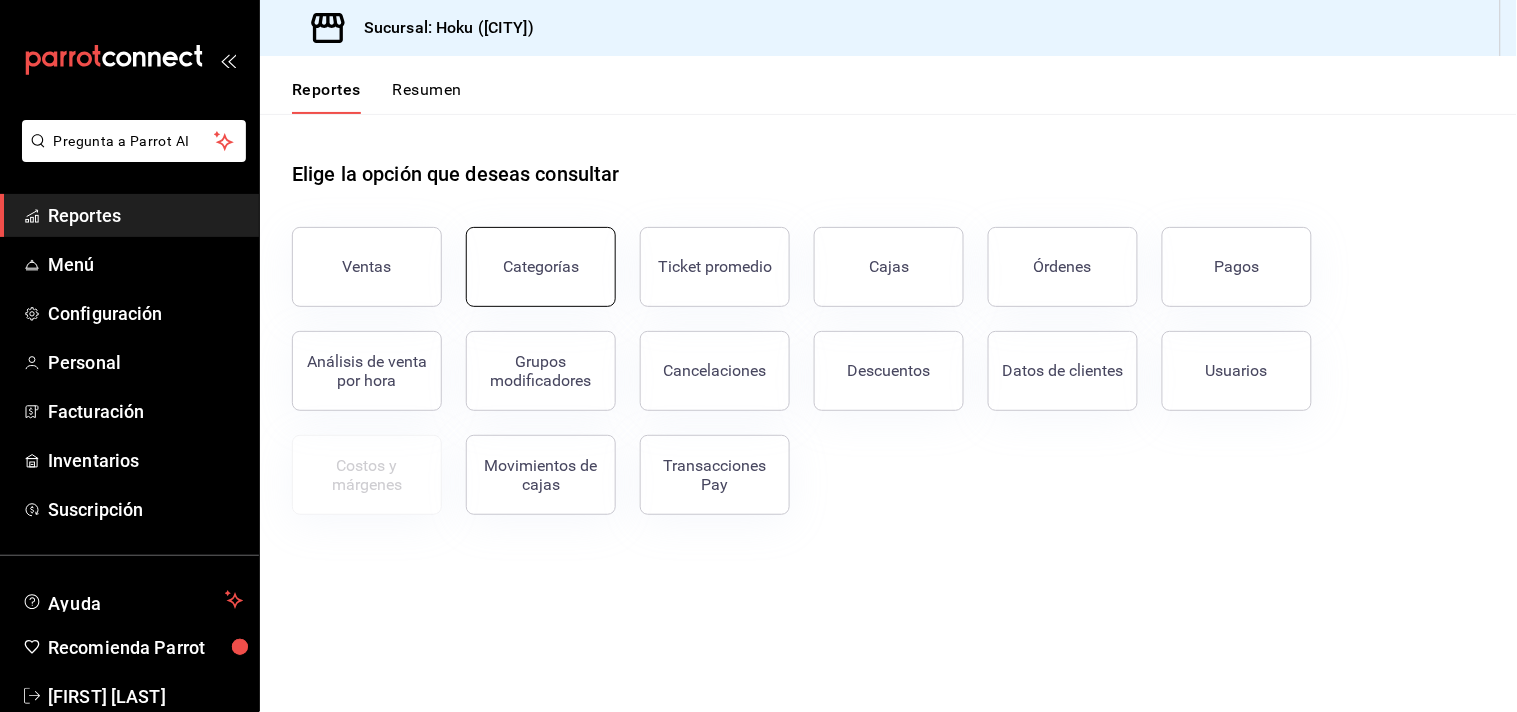 click on "Categorías" at bounding box center [541, 266] 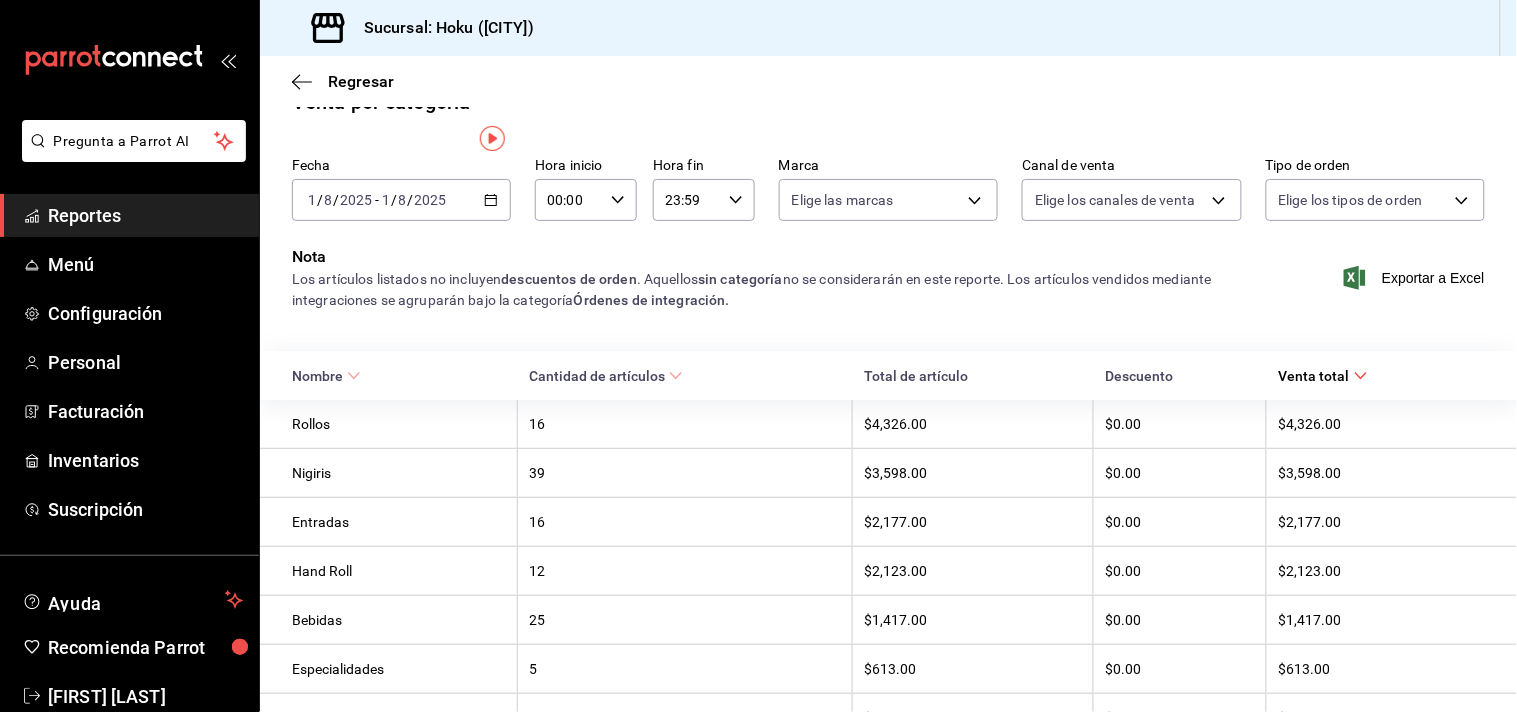 scroll, scrollTop: 0, scrollLeft: 0, axis: both 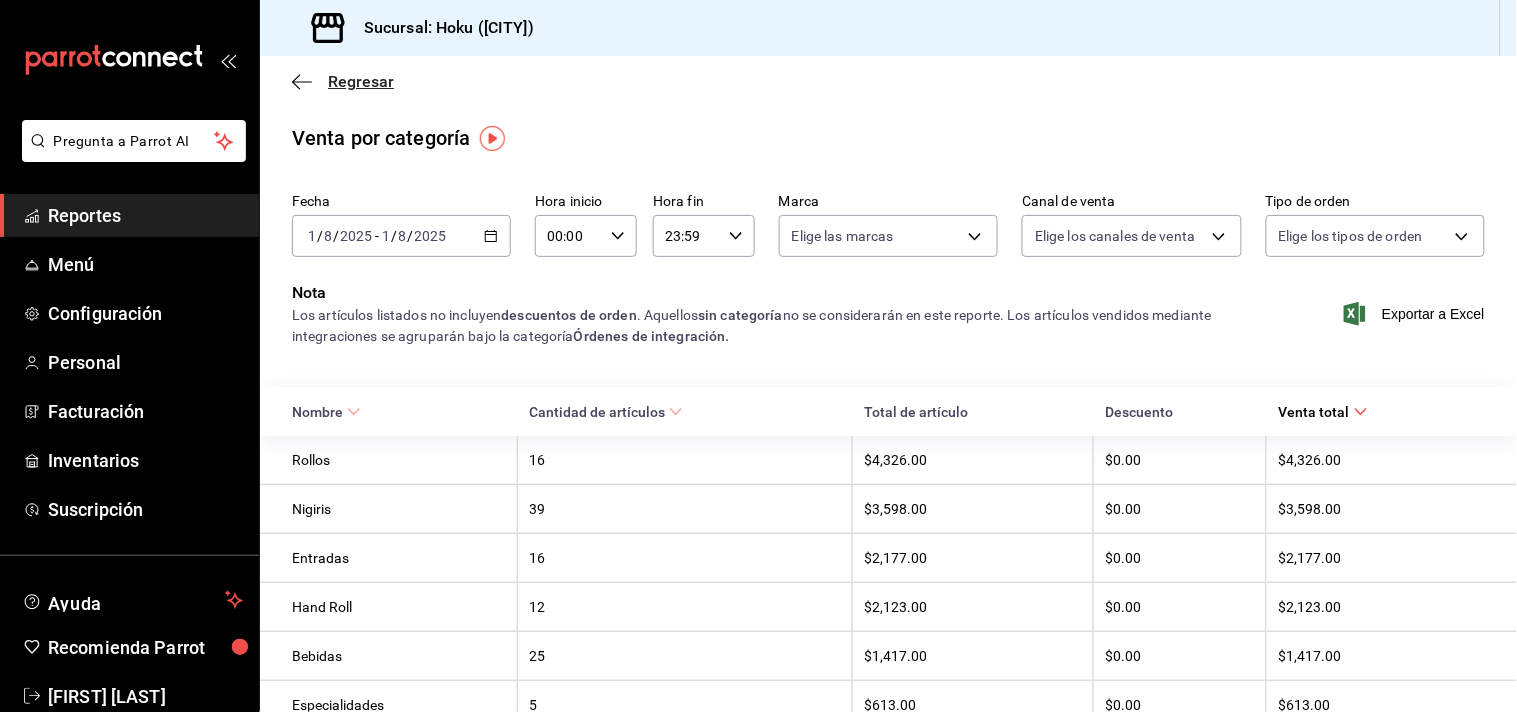 click 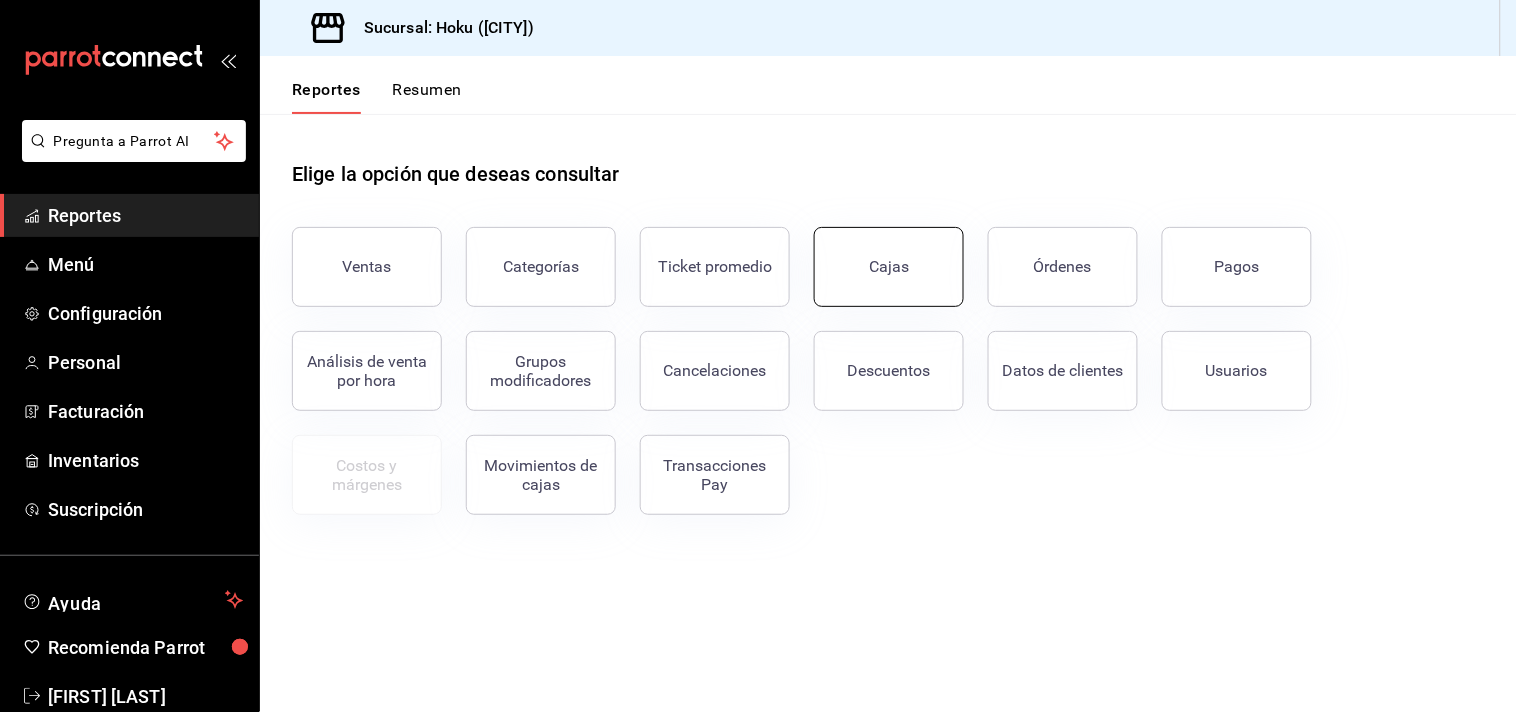 click on "Cajas" at bounding box center [889, 267] 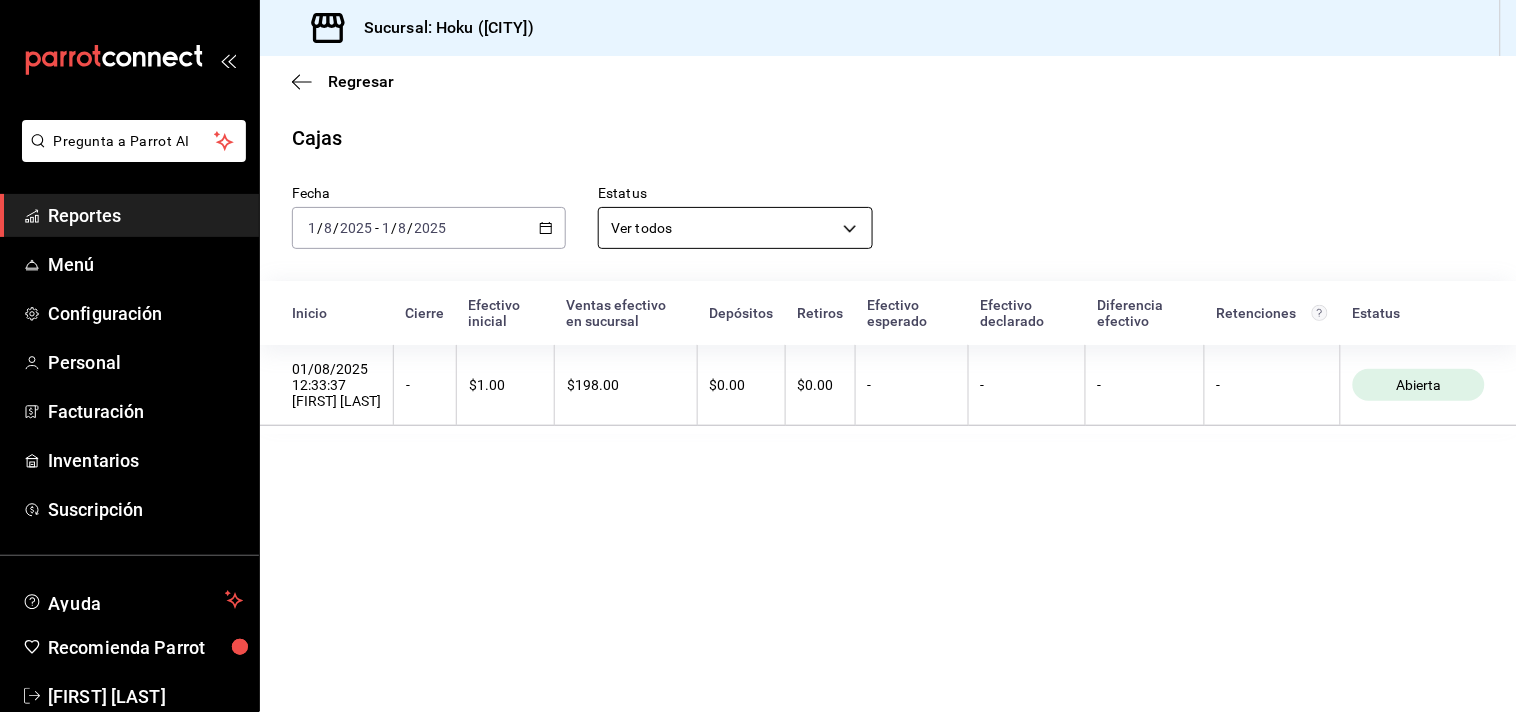 click on "Pregunta a Parrot AI Reportes   Menú   Configuración   Personal   Facturación   Inventarios   Suscripción   Ayuda Recomienda Parrot   [FIRST] [LAST]   Sugerir nueva función   Sucursal: Hoku ([CITY]) Regresar Cajas Fecha 2025-08-01 1 / 8 / 2025 - 2025-08-01 1 / 8 / 2025 Estatus Ver todos ALL Inicio Cierre Efectivo inicial Ventas efectivo en sucursal Depósitos Retiros Efectivo esperado Efectivo declarado Diferencia efectivo Retenciones Estatus 01/08/2025
12:33:37
[FIRST] [LAST] - $1.00 $198.00 $0.00 $0.00 - - - - Abierta Pregunta a Parrot AI Reportes   Menú   Configuración   Personal   Facturación   Inventarios   Suscripción   Ayuda Recomienda Parrot   [FIRST] [LAST]   Sugerir nueva función   GANA 1 MES GRATIS EN TU SUSCRIPCIÓN AQUÍ ¿Recuerdas cómo empezó tu restaurante?
Hoy puedes ayudar a un colega a tener el mismo cambio que tú viviste.
Recomienda Parrot directamente desde tu Portal Administrador.
Es fácil y rápido.
🎁 Por cada restaurante que se una, ganas 1 mes gratis. Ir a video" at bounding box center [758, 356] 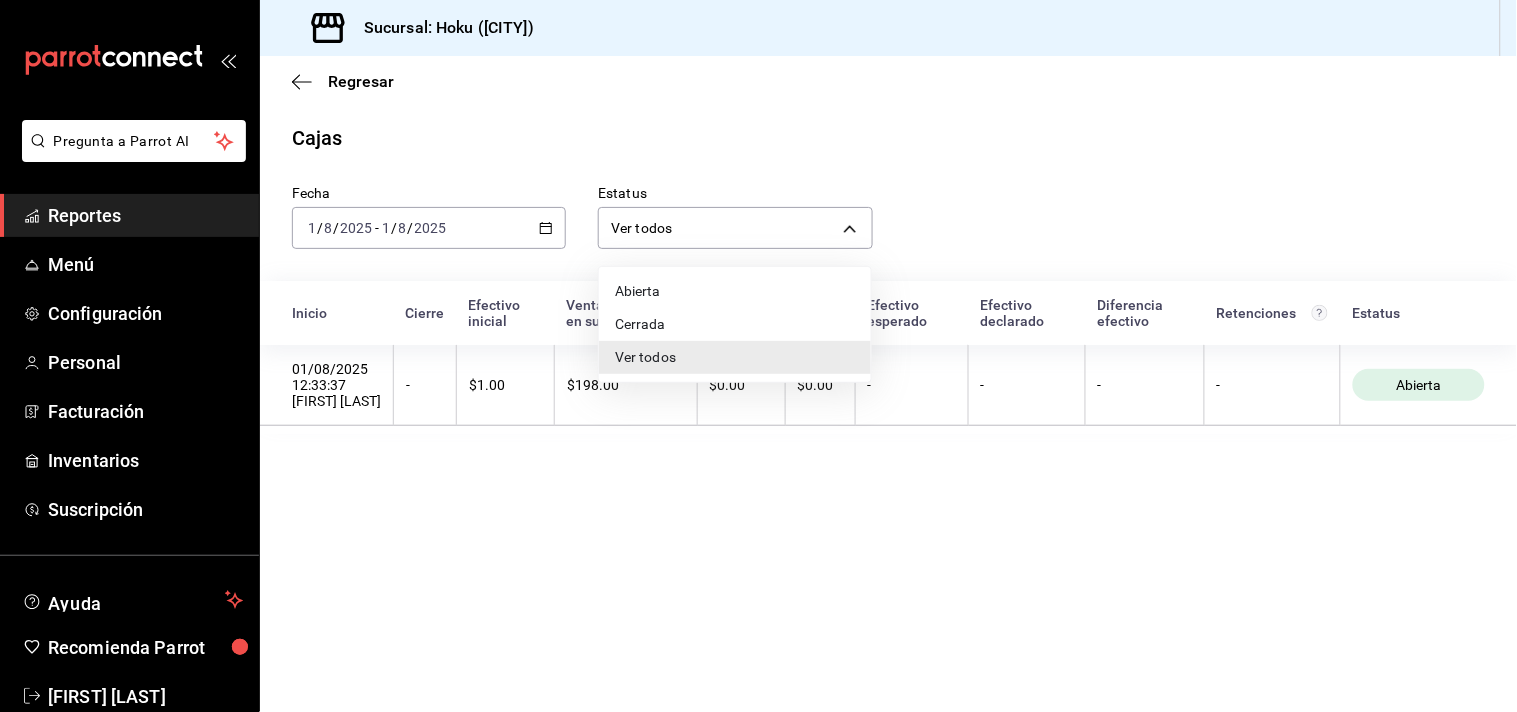 click at bounding box center (758, 356) 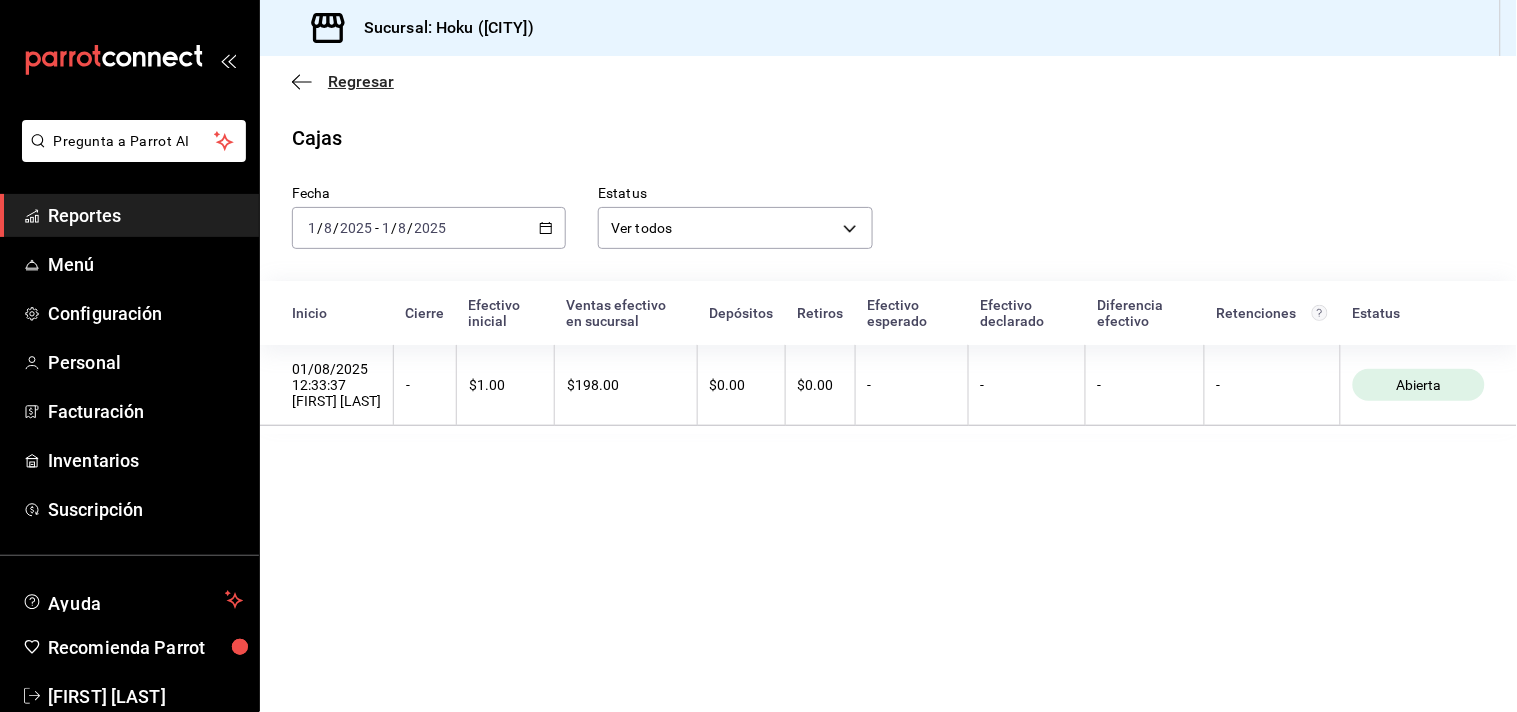 click 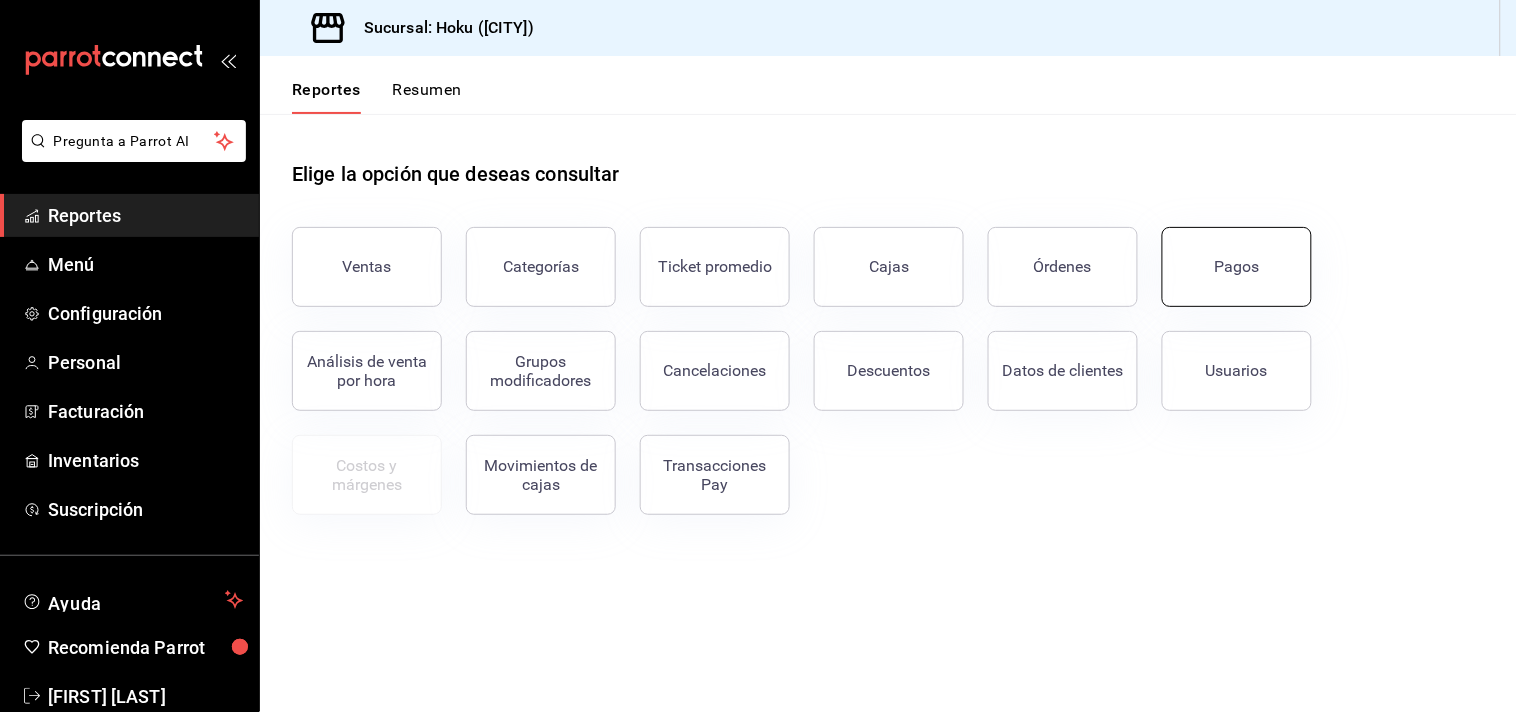 click on "Pagos" at bounding box center [1237, 266] 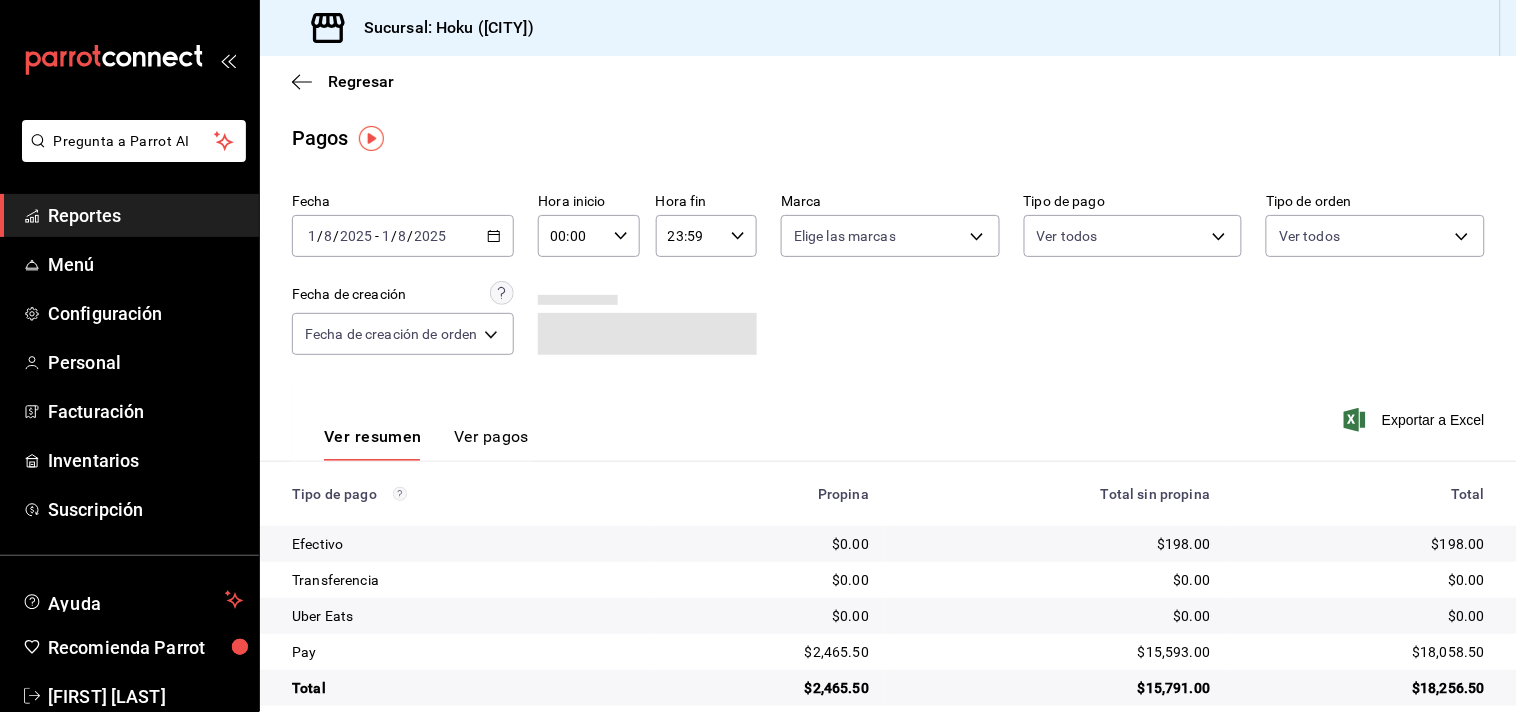 scroll, scrollTop: 26, scrollLeft: 0, axis: vertical 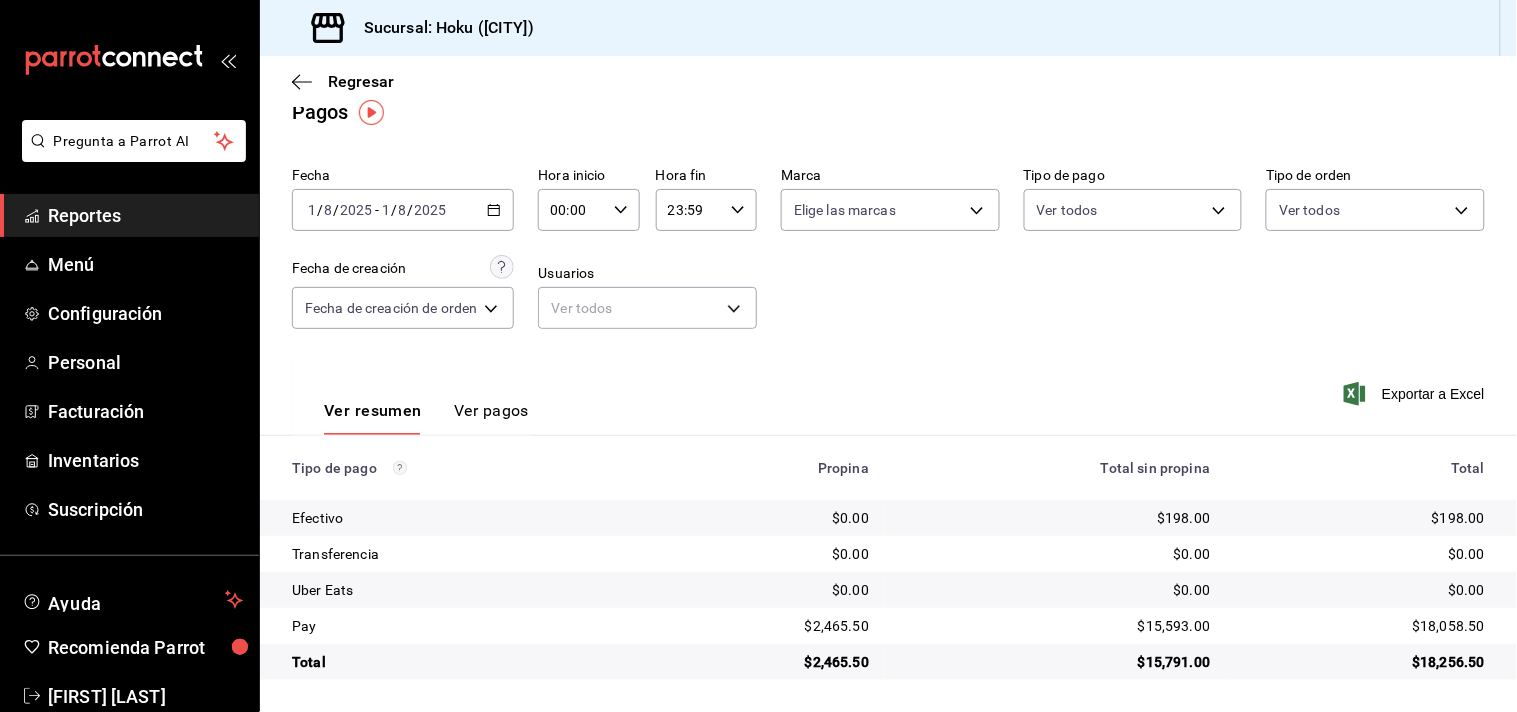click on "2025-08-01 1 / 8 / 2025 - 2025-08-01 1 / 8 / 2025" at bounding box center [403, 210] 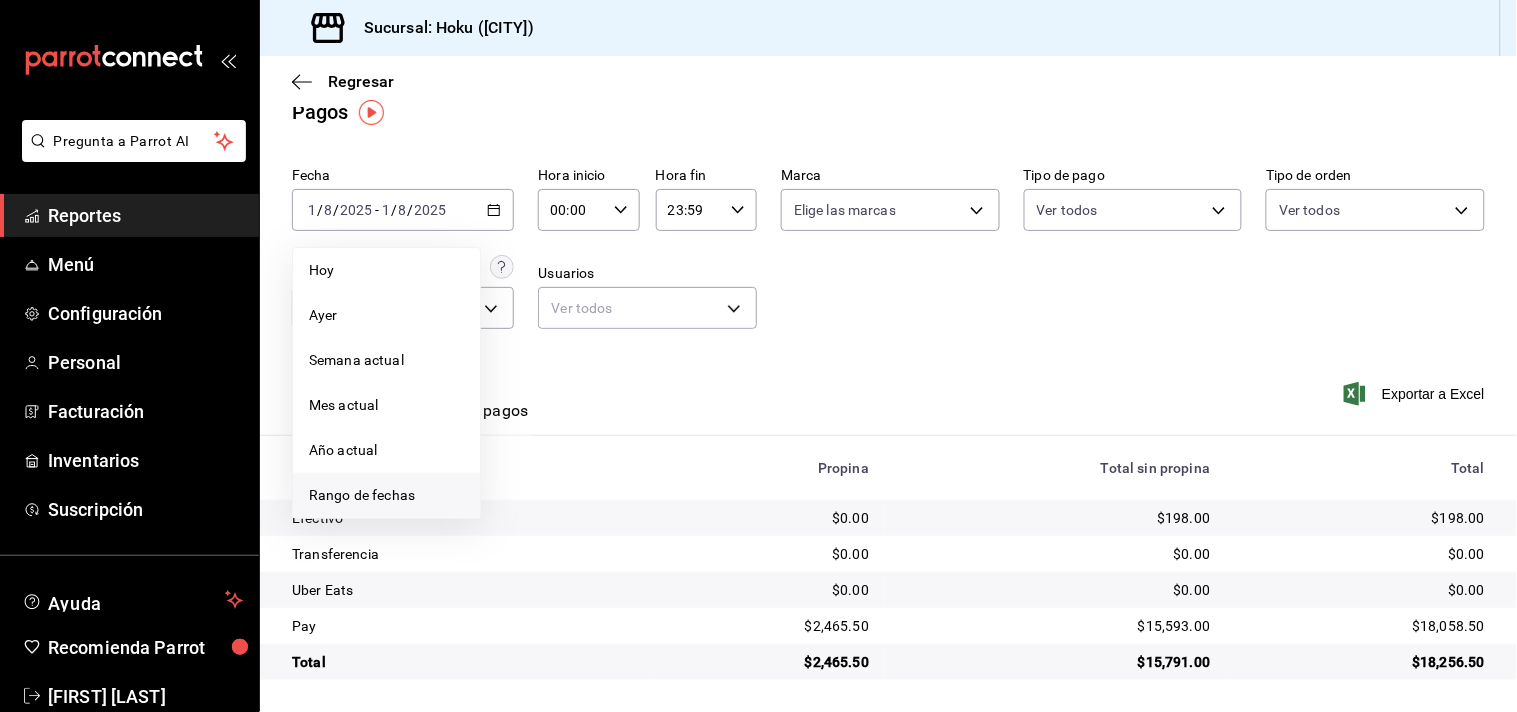click on "Rango de fechas" at bounding box center [386, 495] 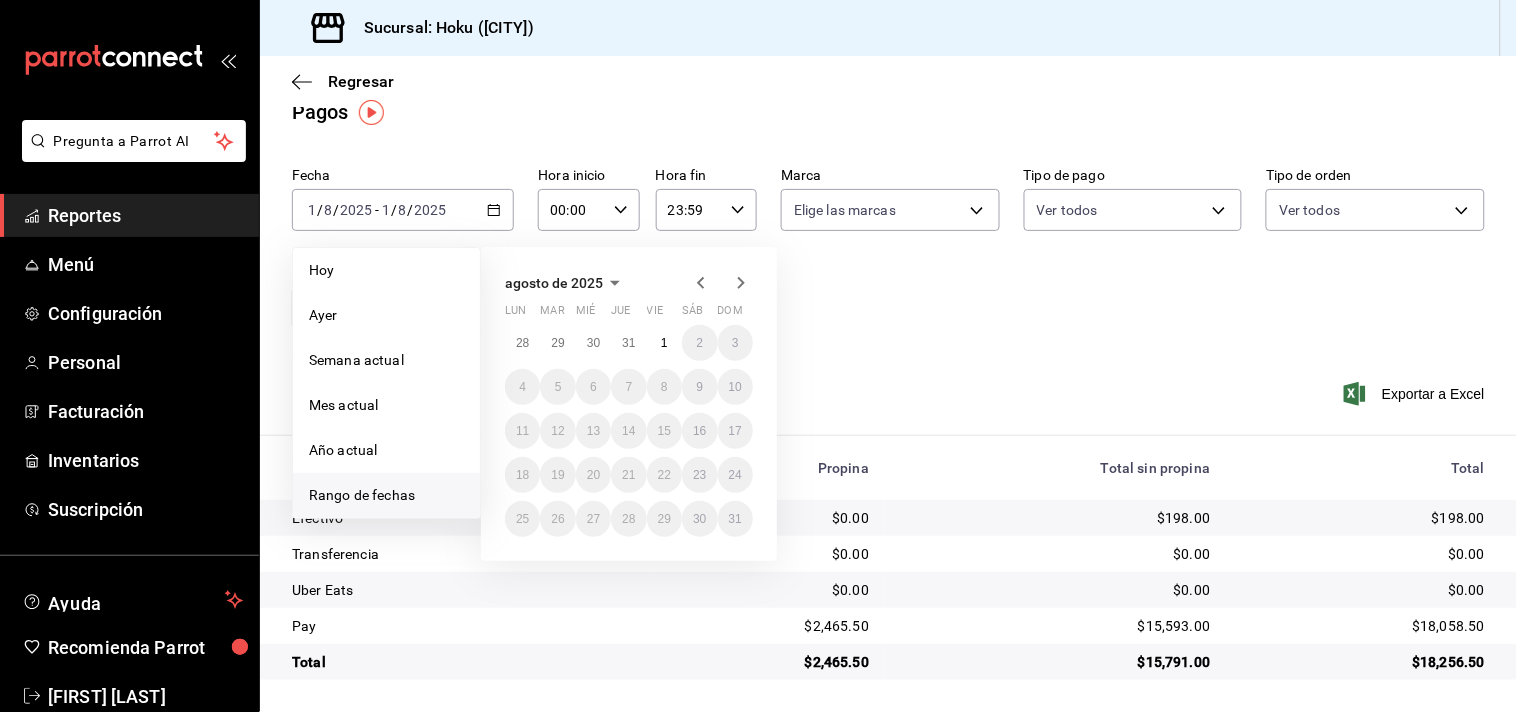 click 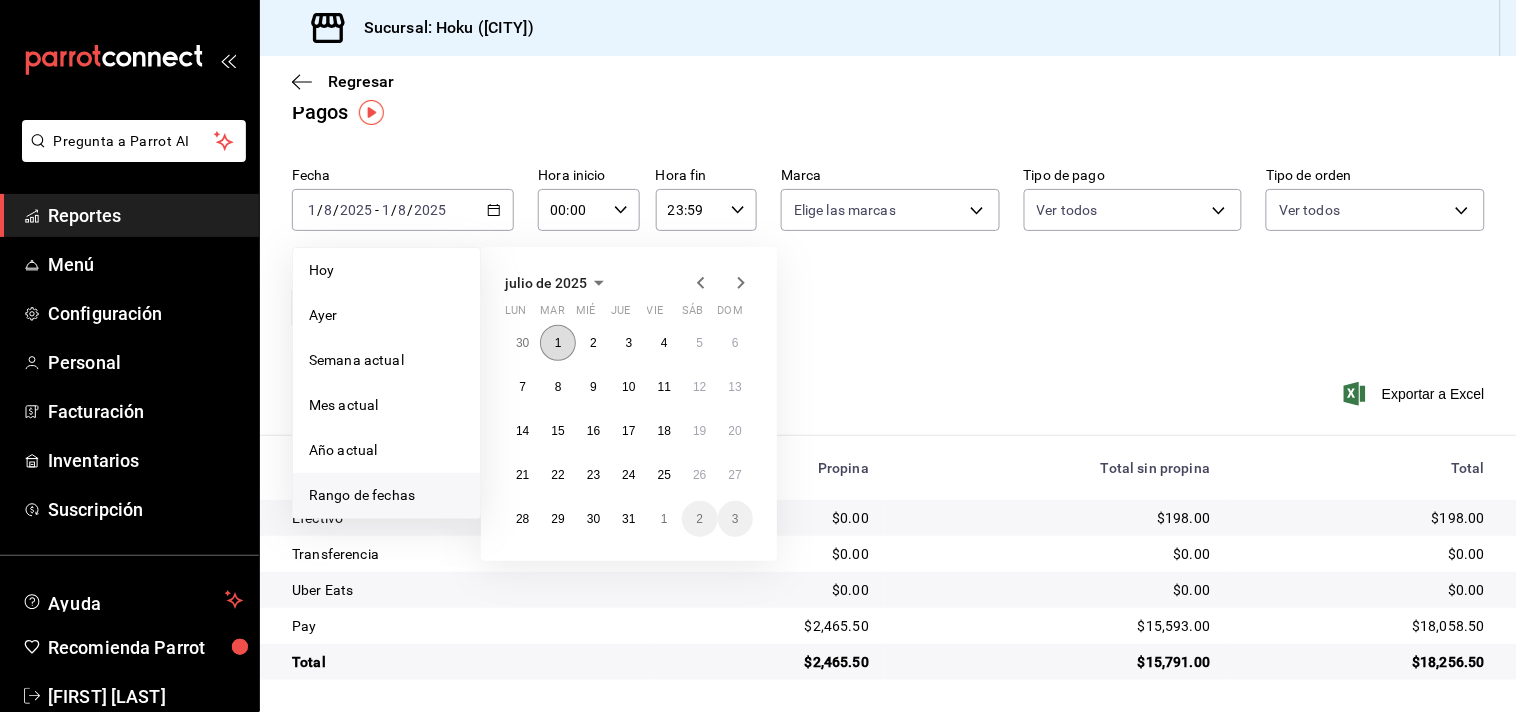 click on "1" at bounding box center [557, 343] 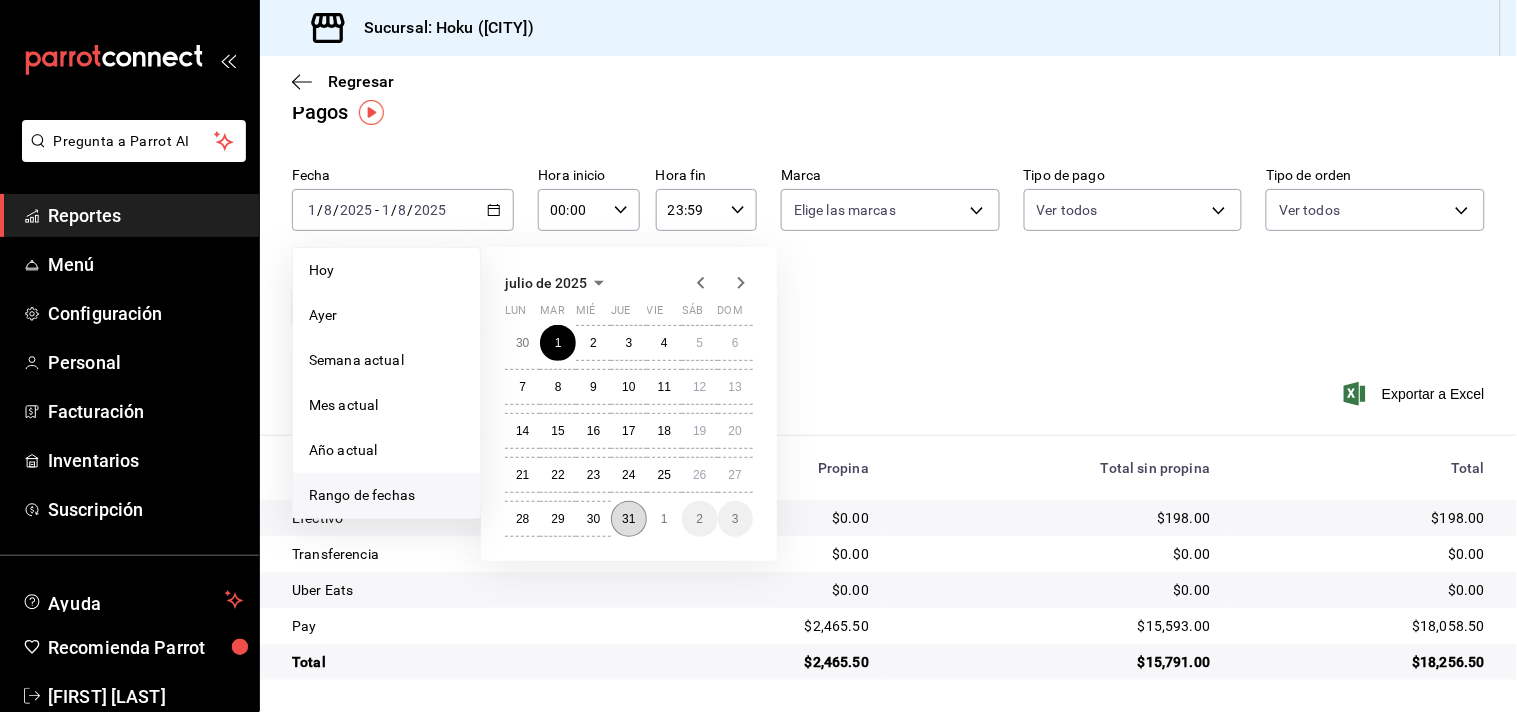 click on "31" at bounding box center [628, 519] 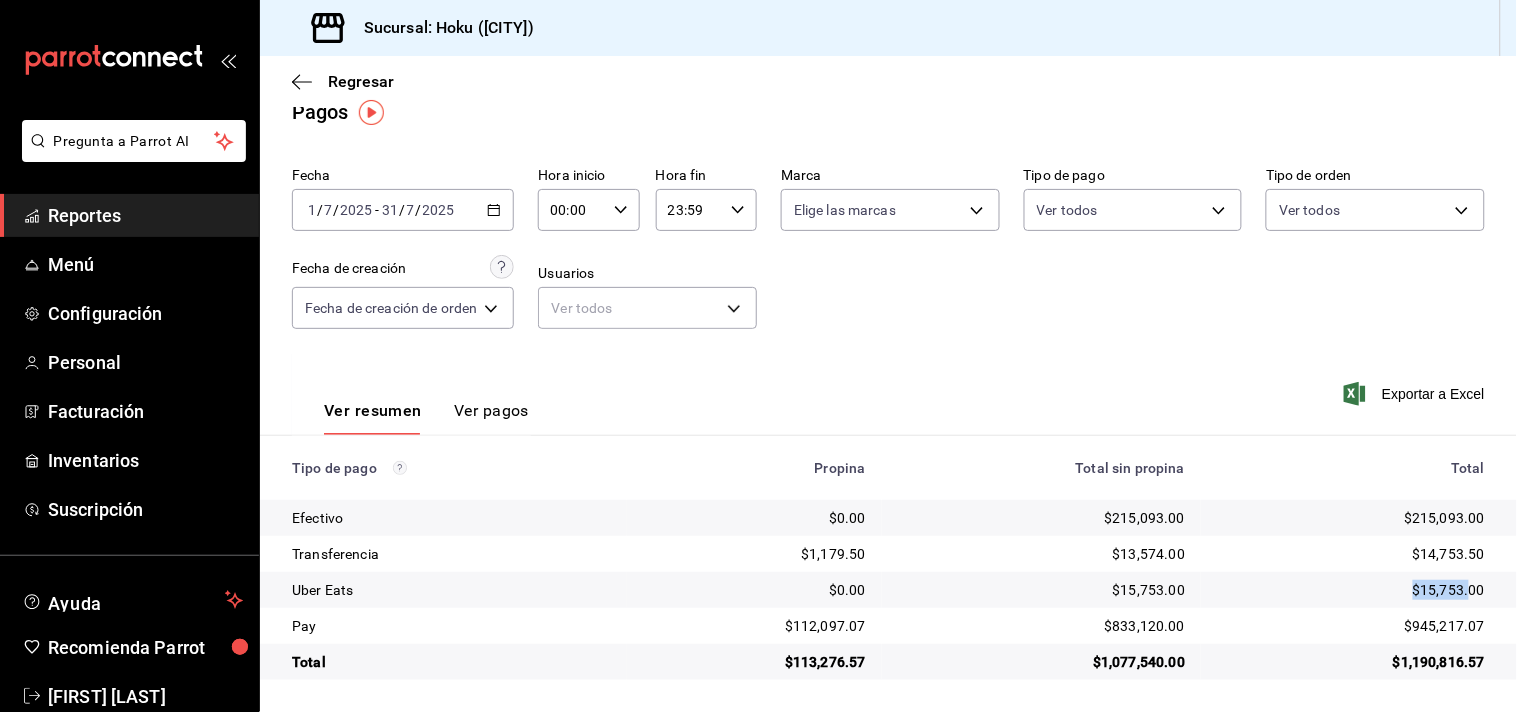 drag, startPoint x: 1401, startPoint y: 591, endPoint x: 1454, endPoint y: 588, distance: 53.08484 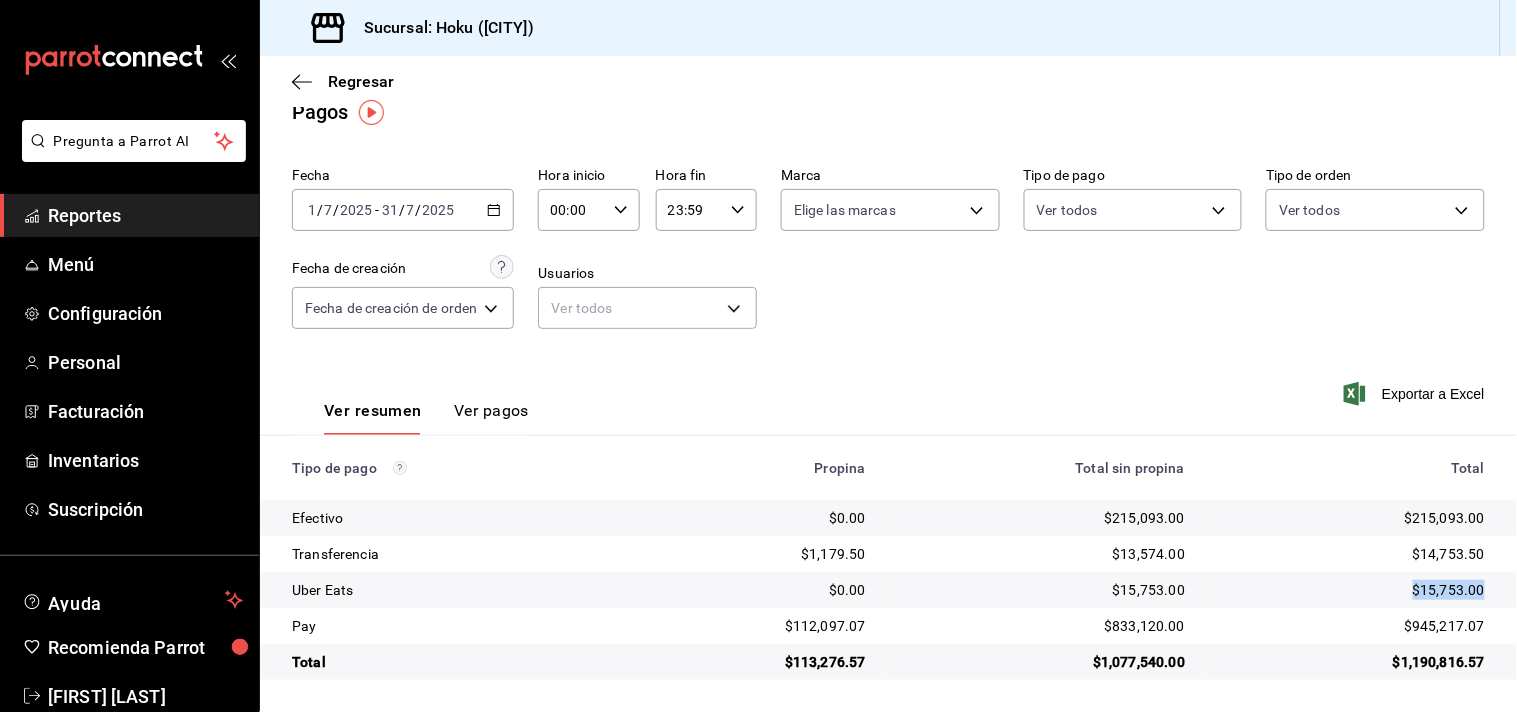 drag, startPoint x: 1402, startPoint y: 585, endPoint x: 1496, endPoint y: 581, distance: 94.08507 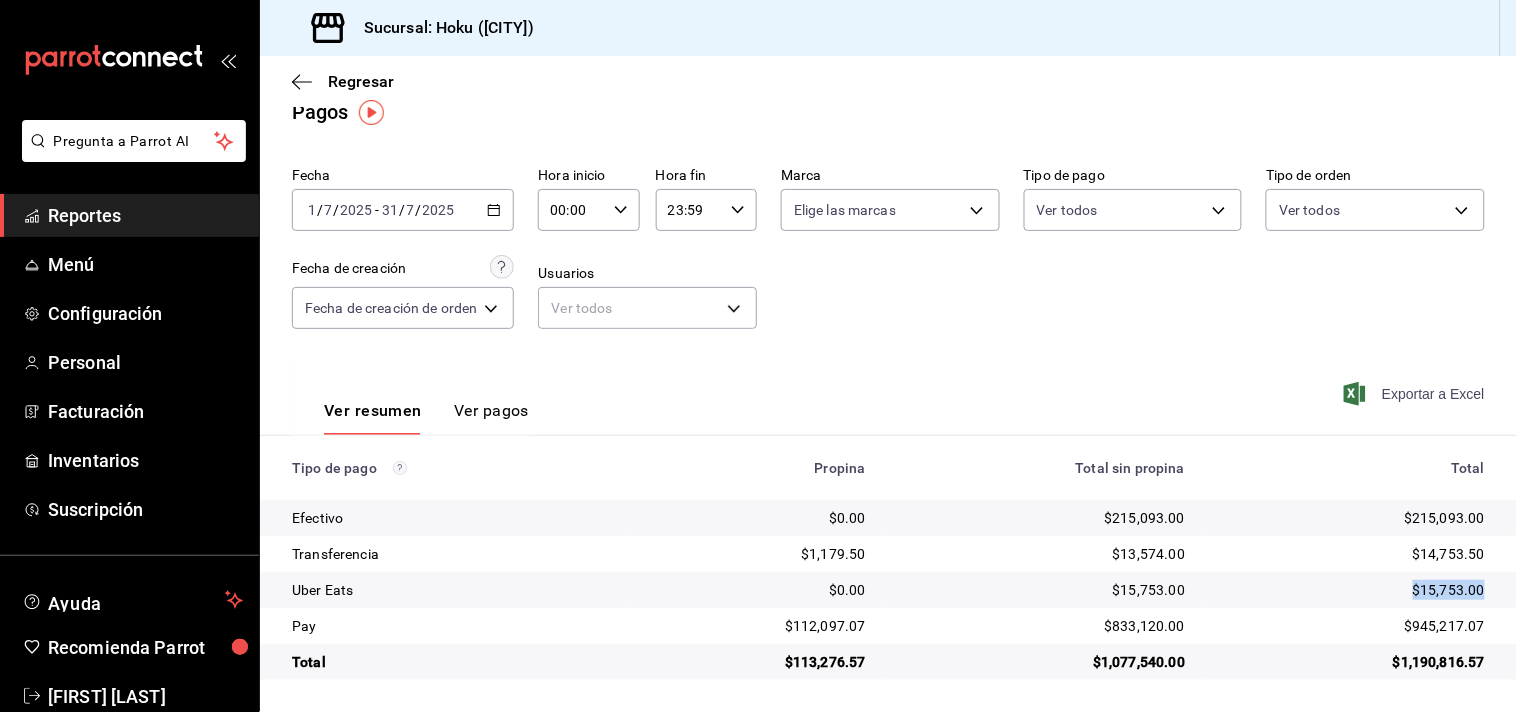 click on "Exportar a Excel" at bounding box center (1416, 394) 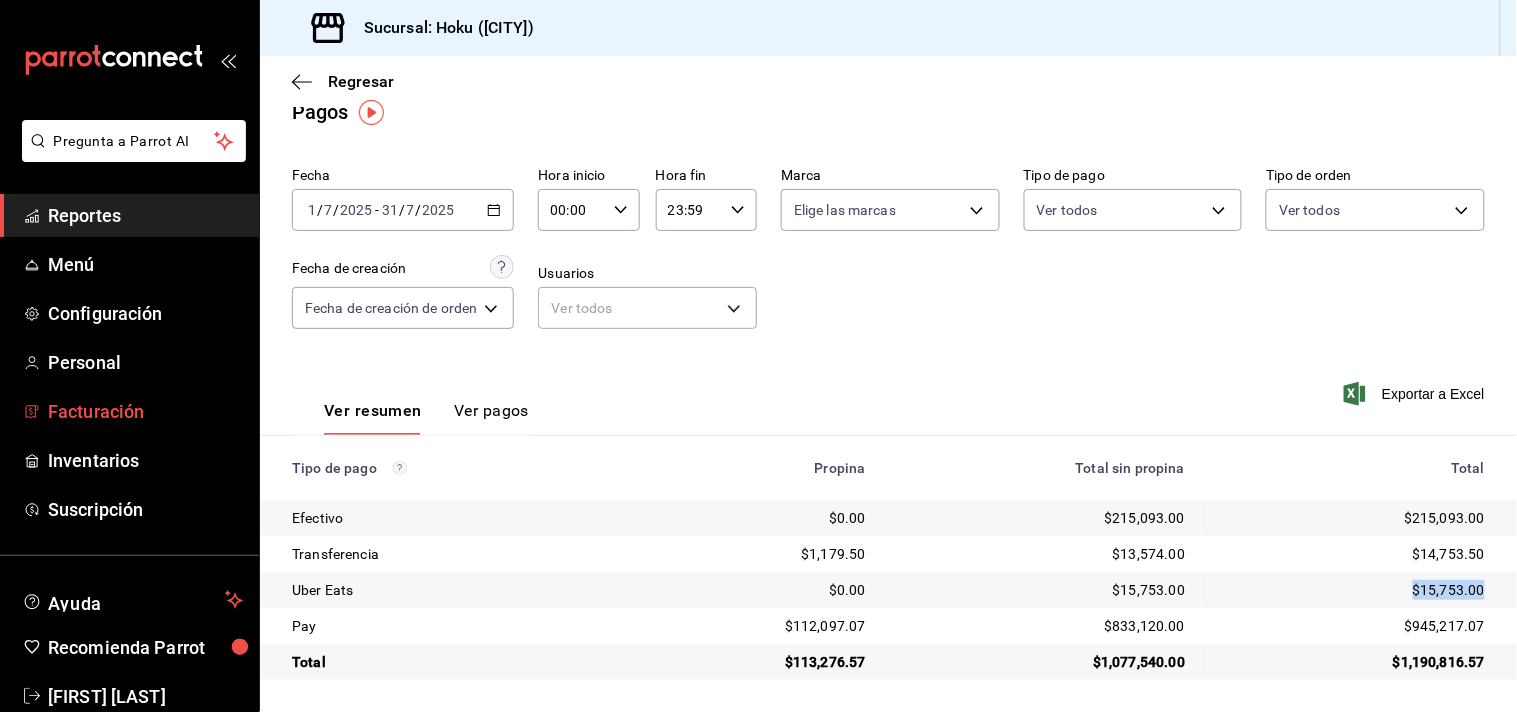 click on "Facturación" at bounding box center [145, 411] 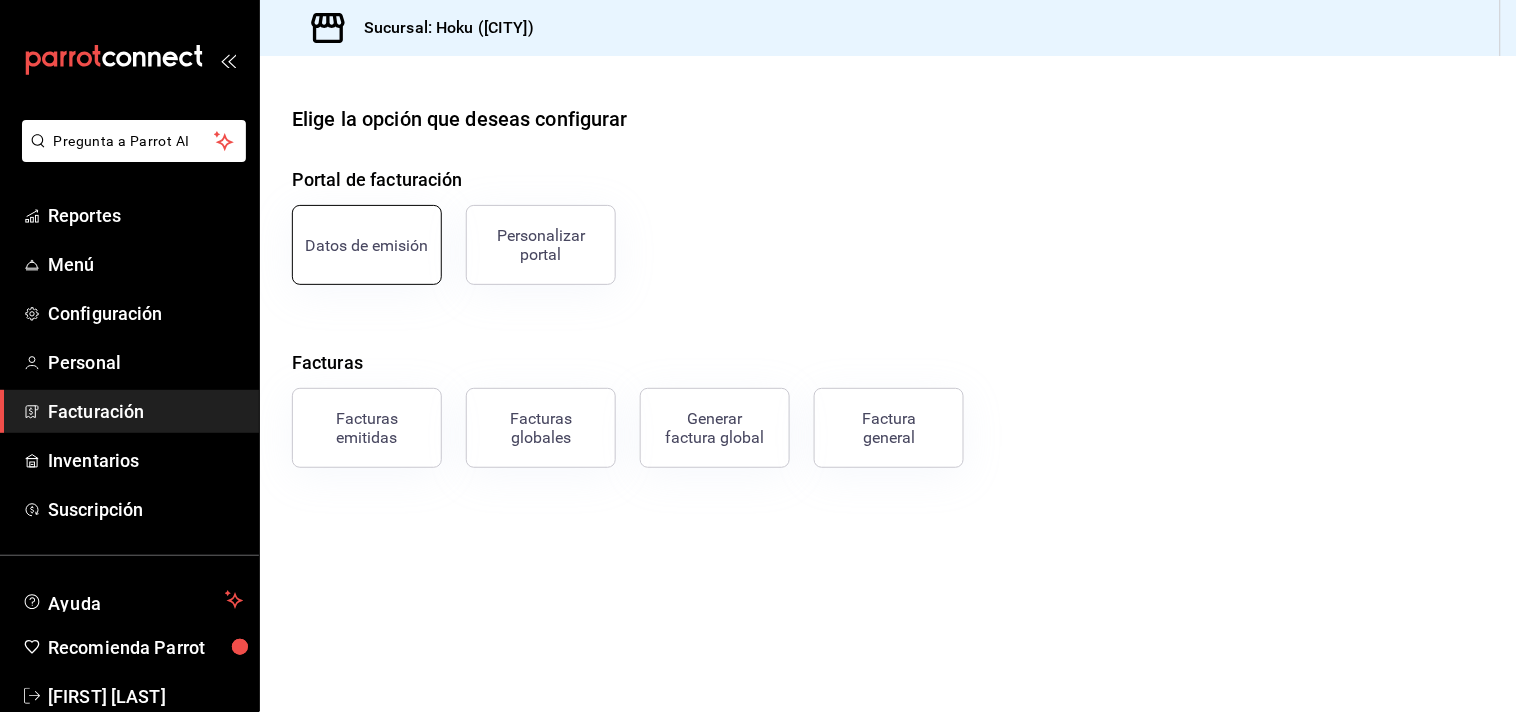 click on "Datos de emisión" at bounding box center [367, 245] 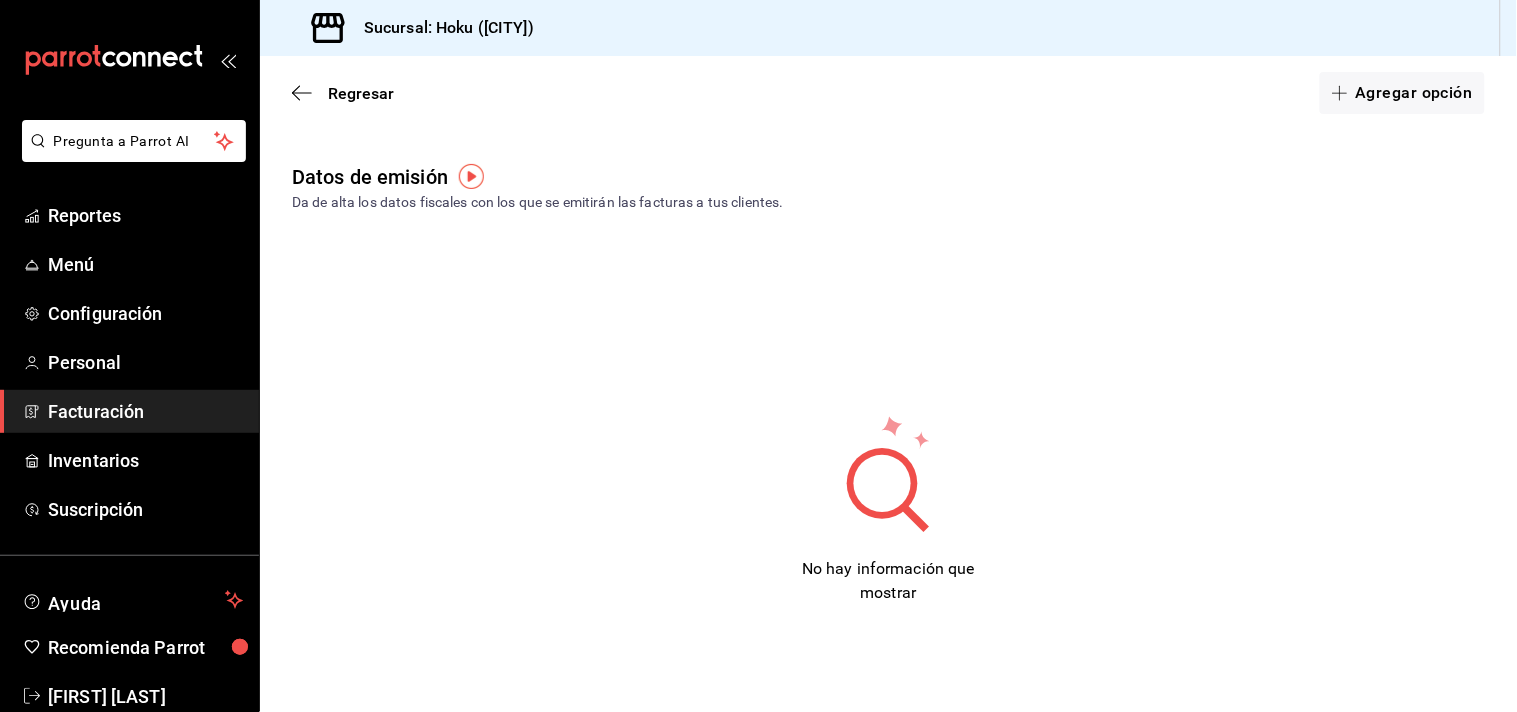 click on "Regresar Agregar opción" at bounding box center [888, 93] 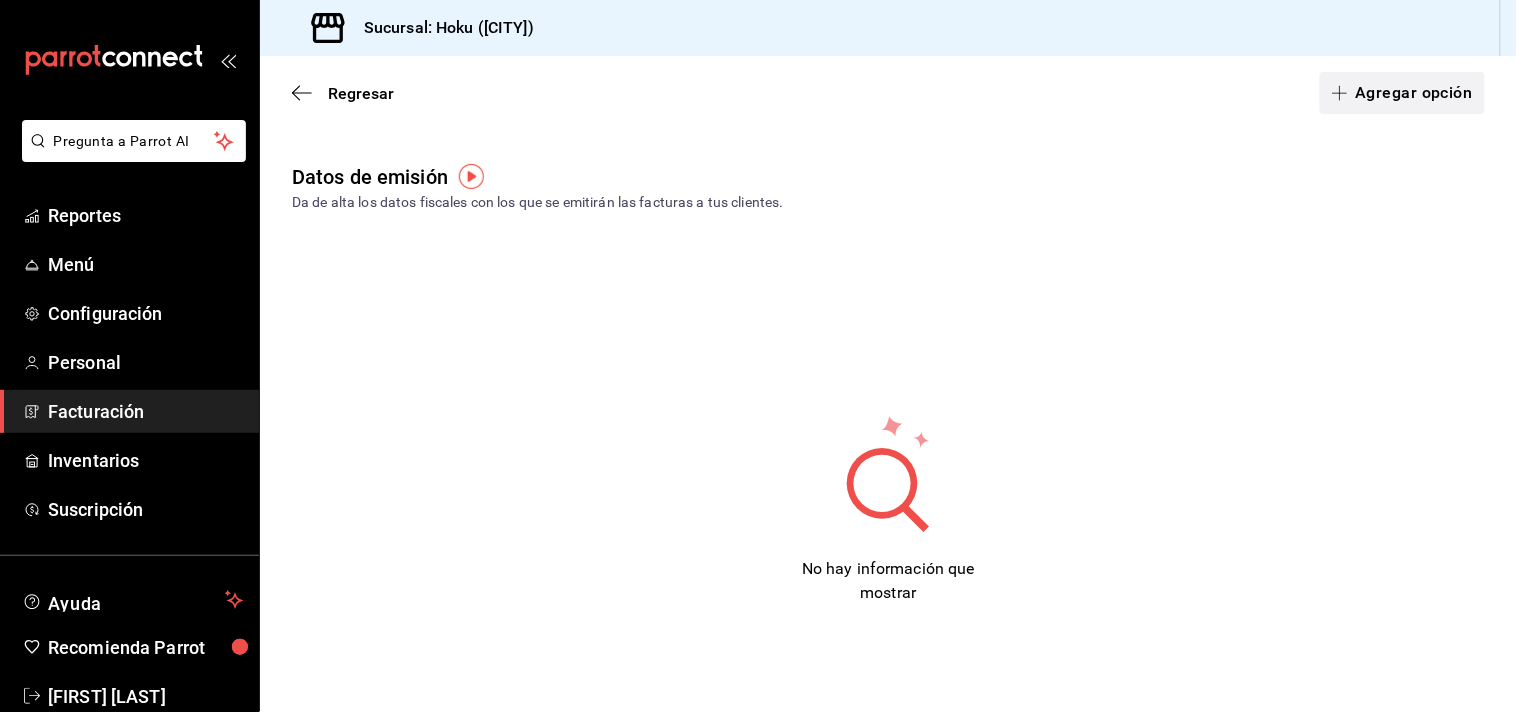 click at bounding box center (1344, 93) 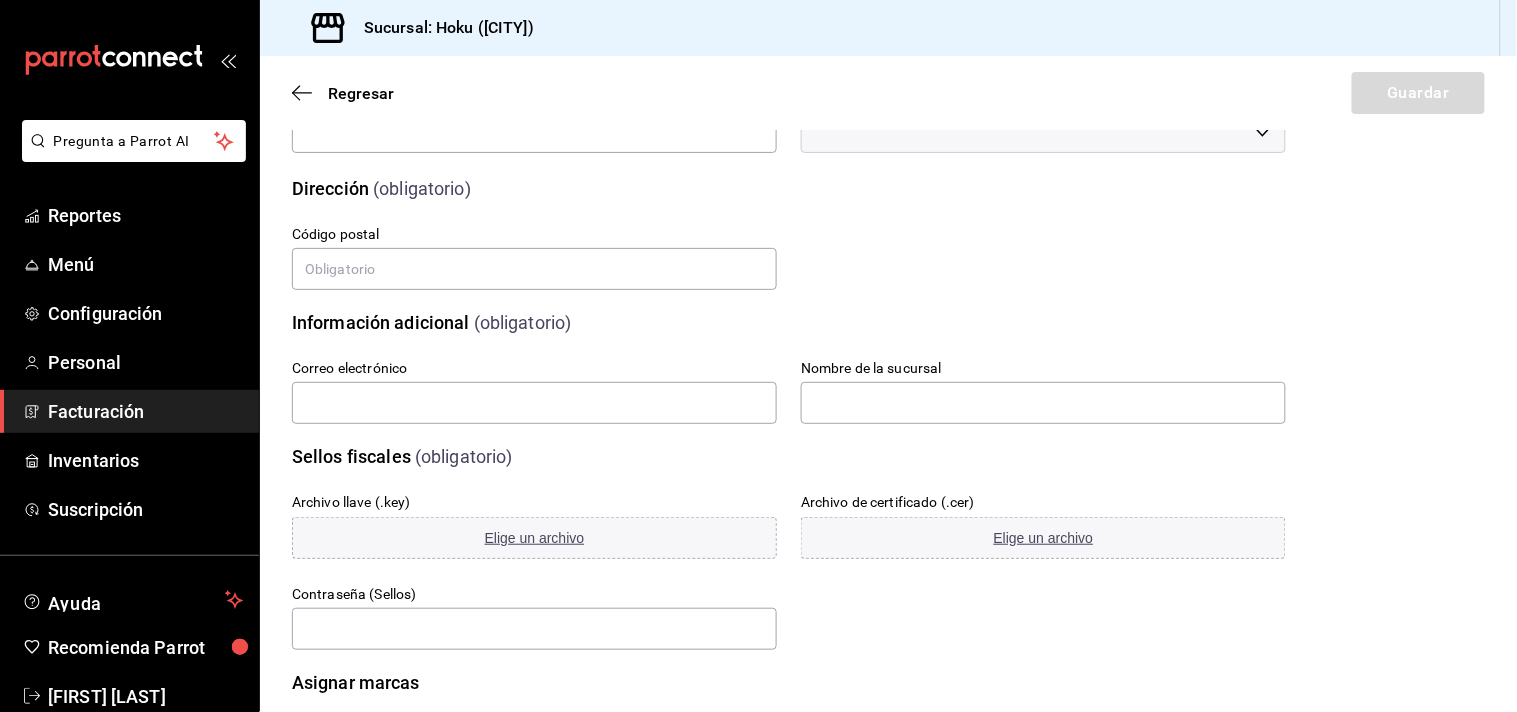 scroll, scrollTop: 0, scrollLeft: 0, axis: both 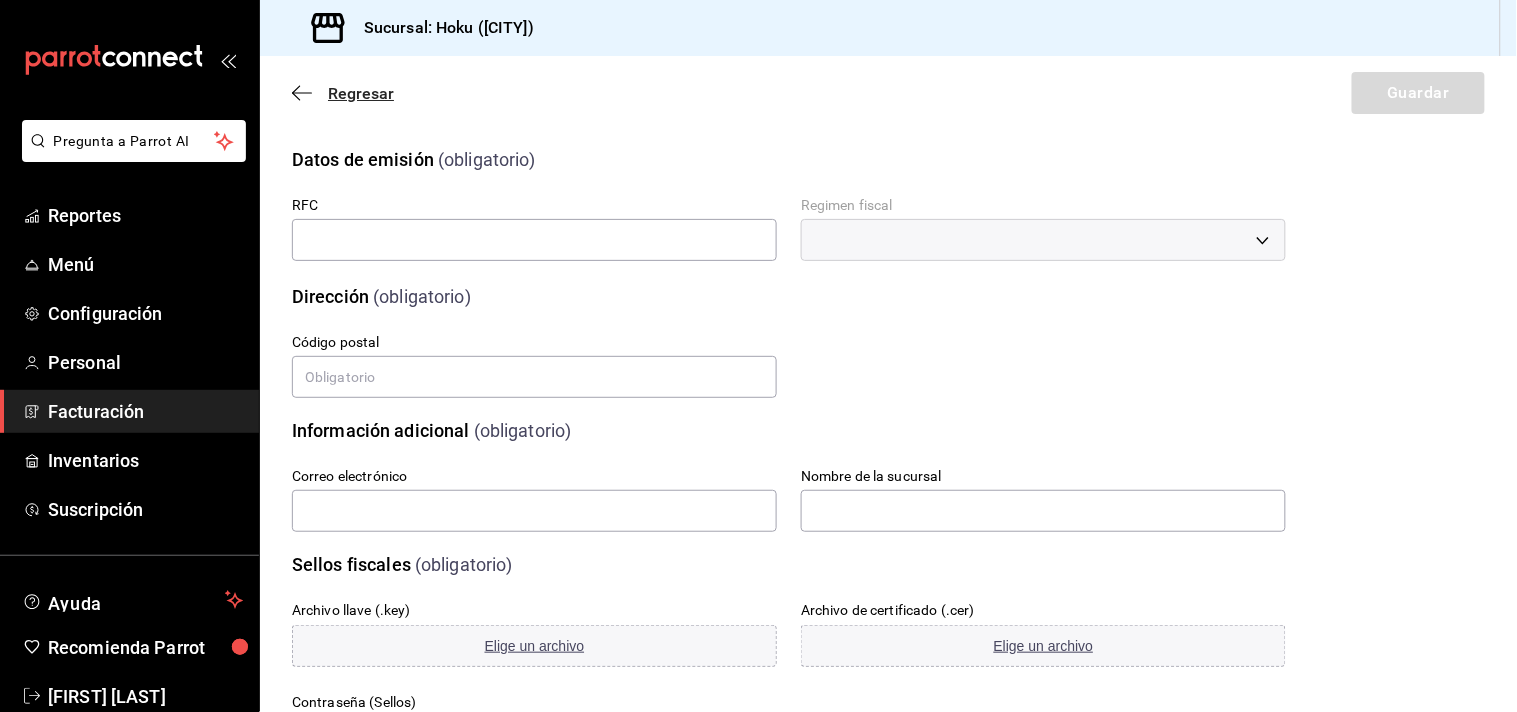 click 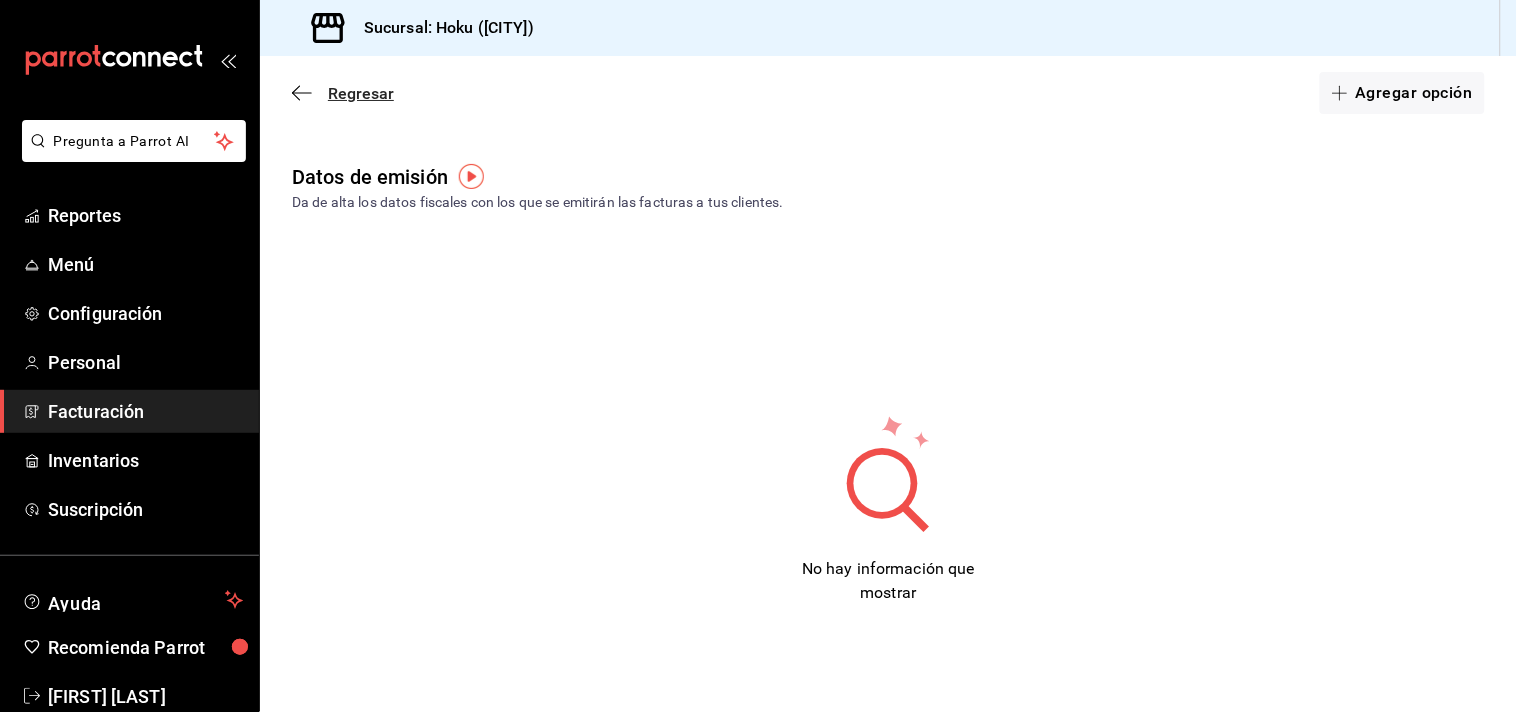 click 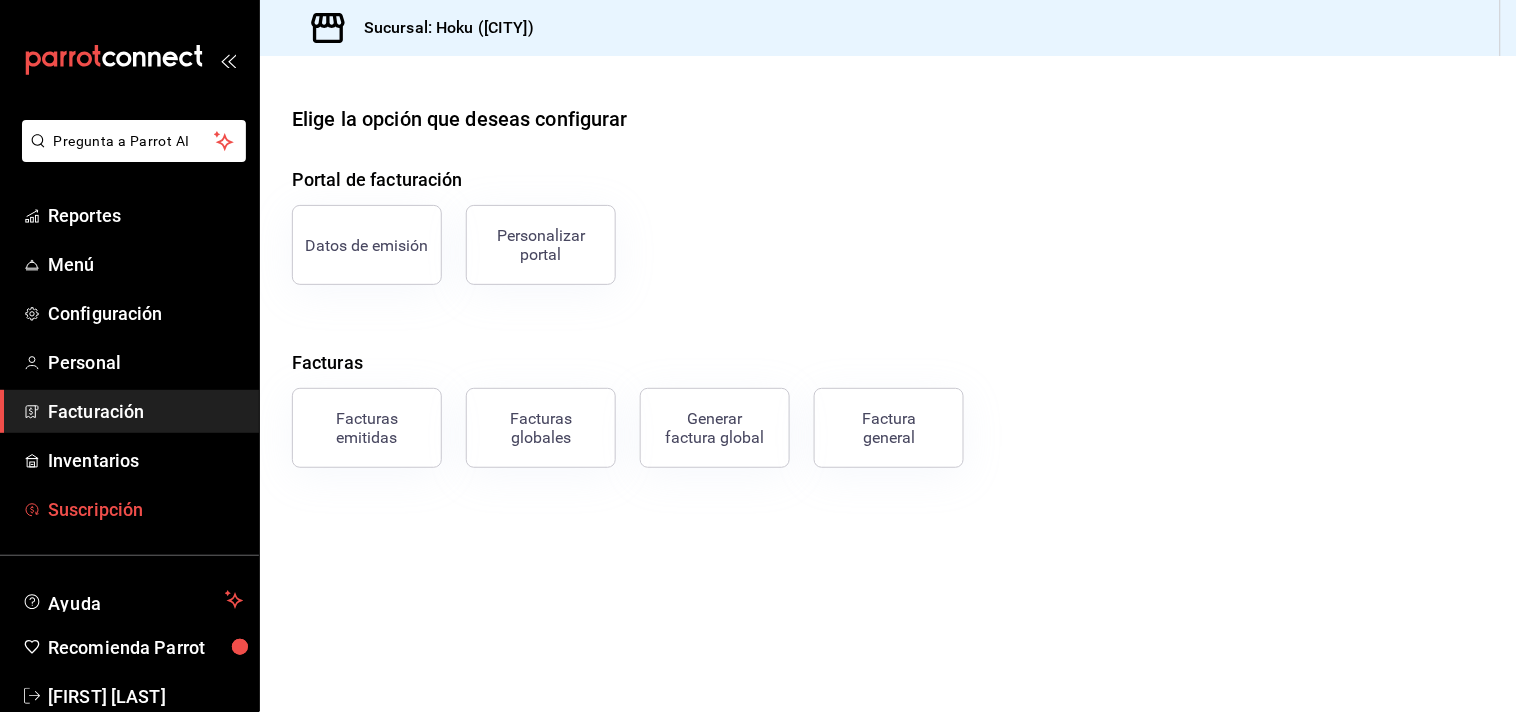 scroll, scrollTop: 42, scrollLeft: 0, axis: vertical 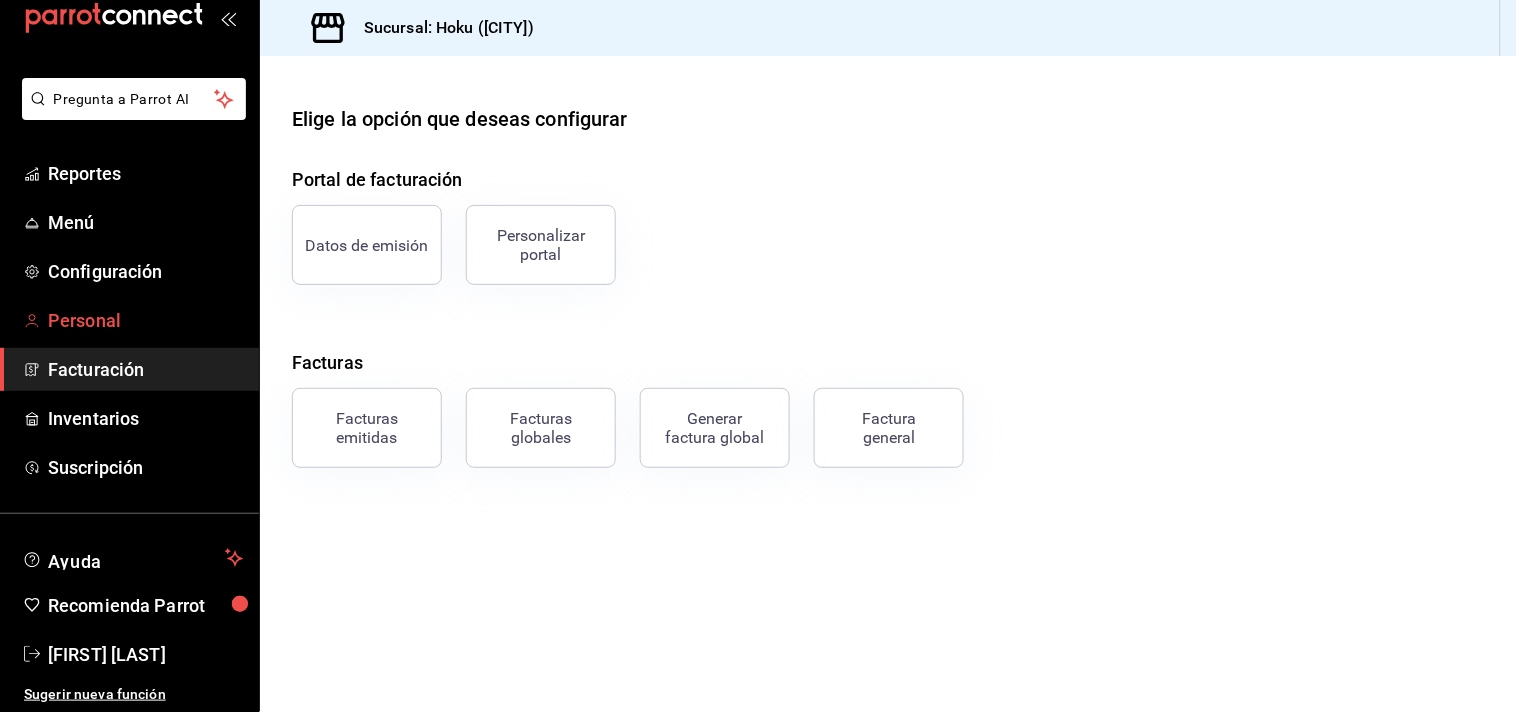 click on "Personal" at bounding box center [145, 320] 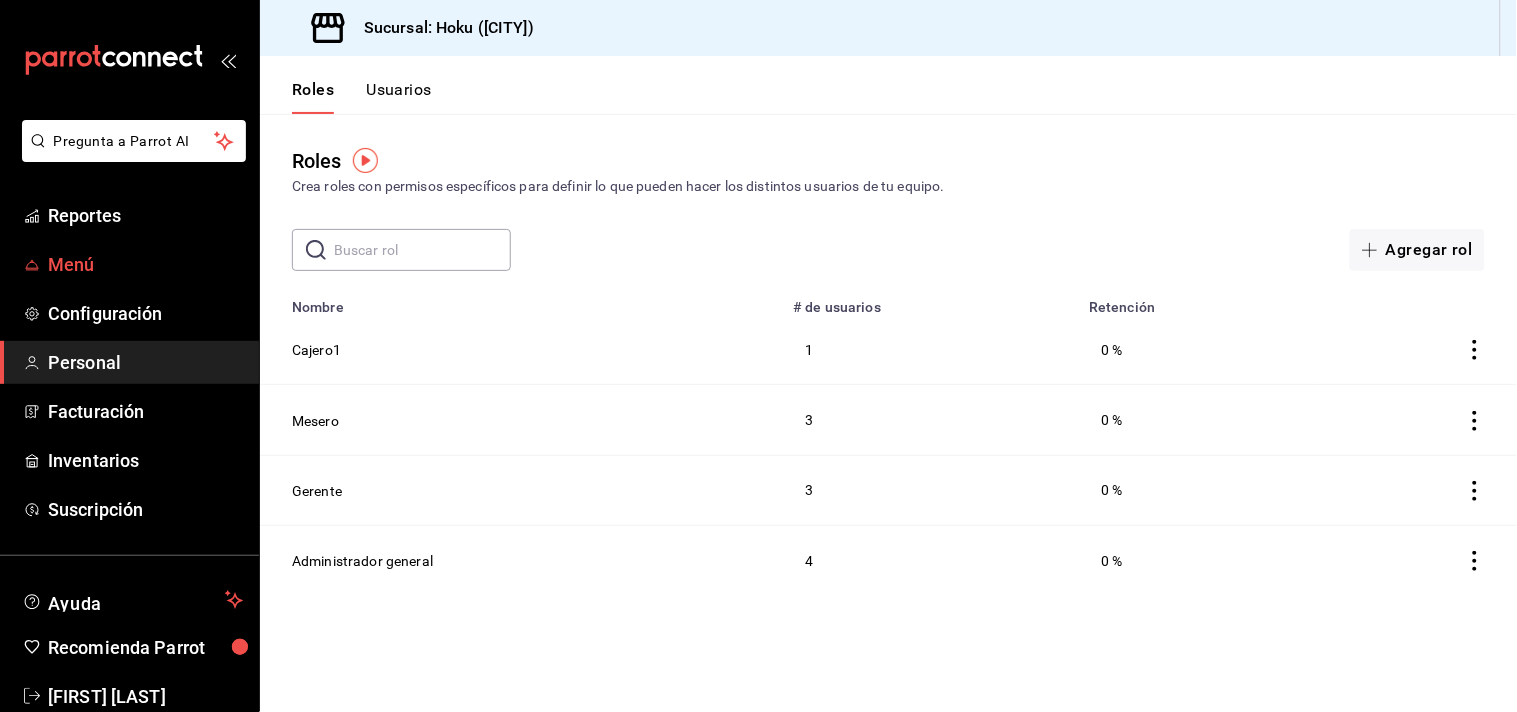 click on "Menú" at bounding box center [145, 264] 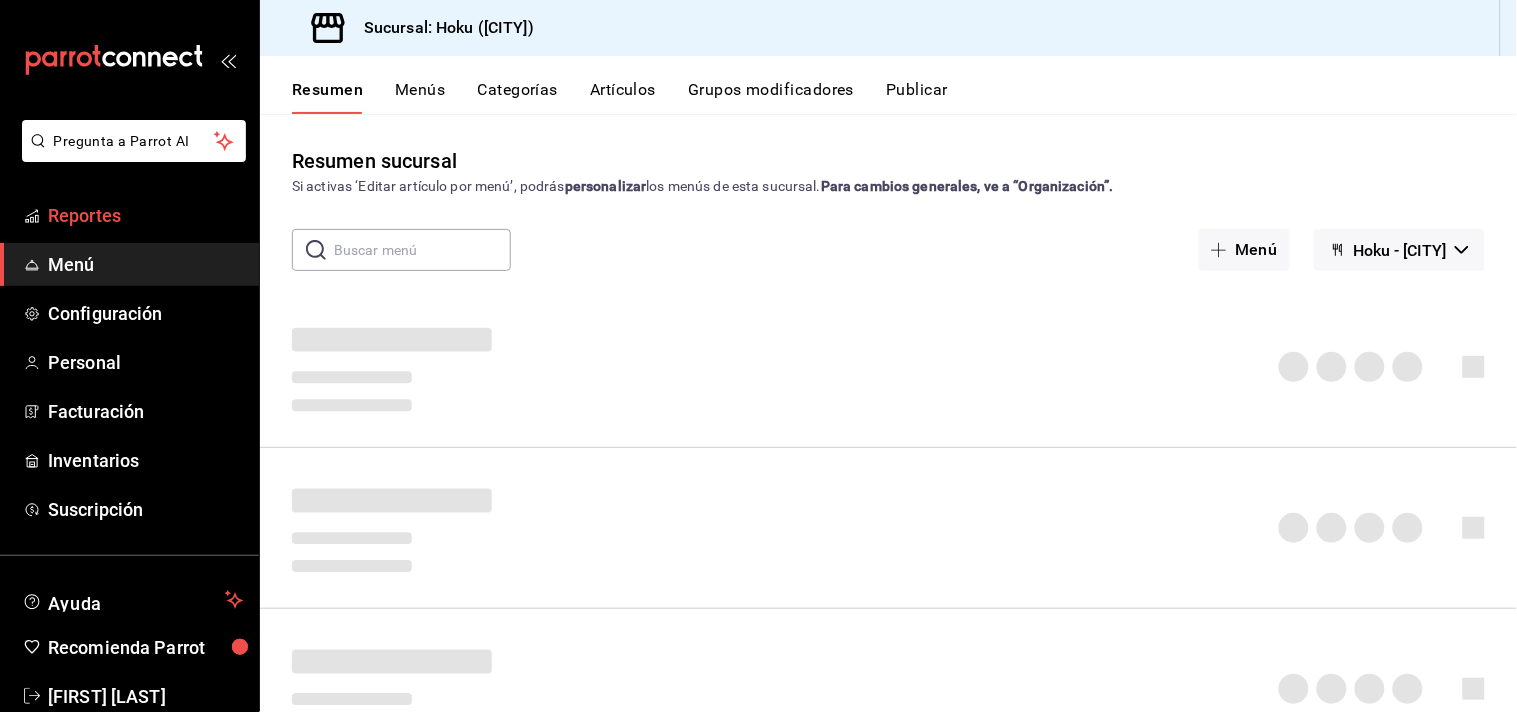 click on "Reportes" at bounding box center (145, 215) 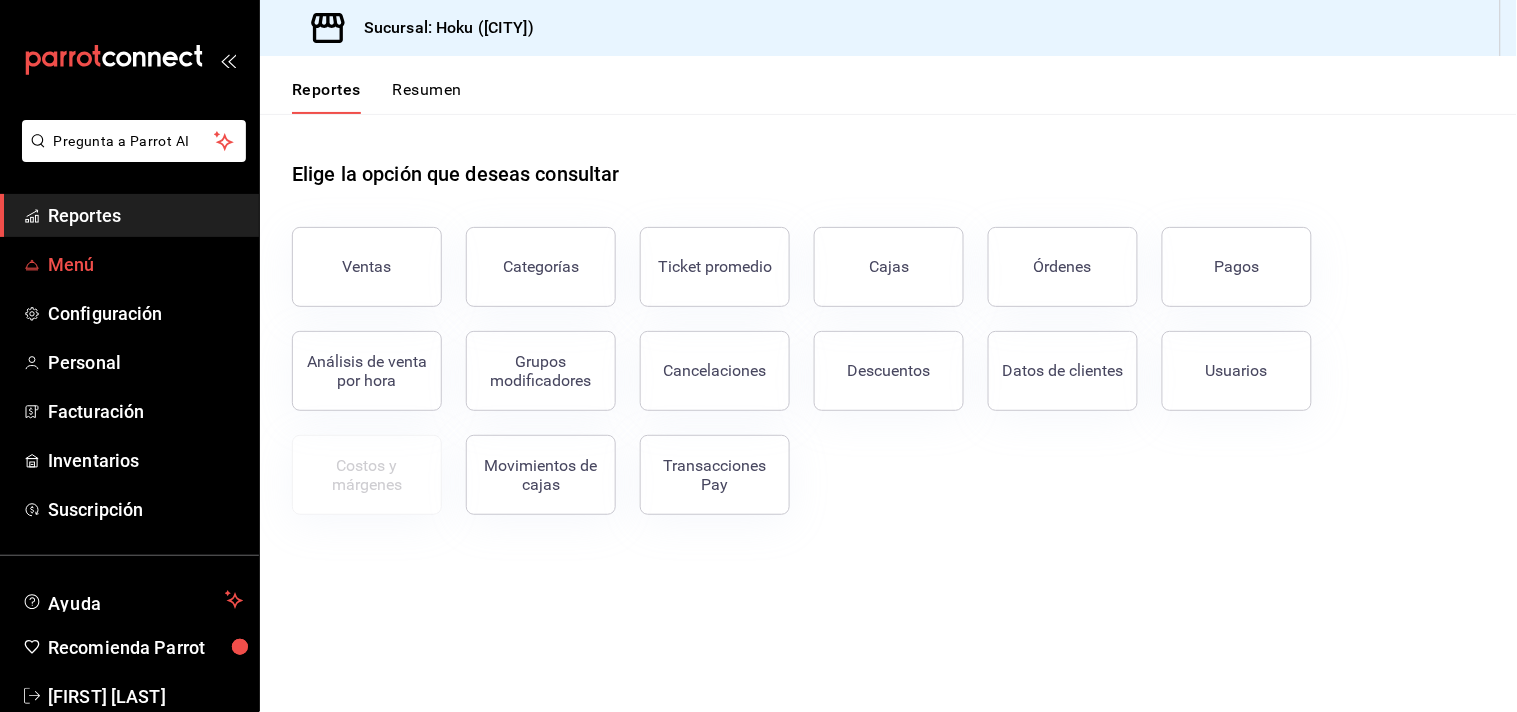 click on "Menú" at bounding box center [145, 264] 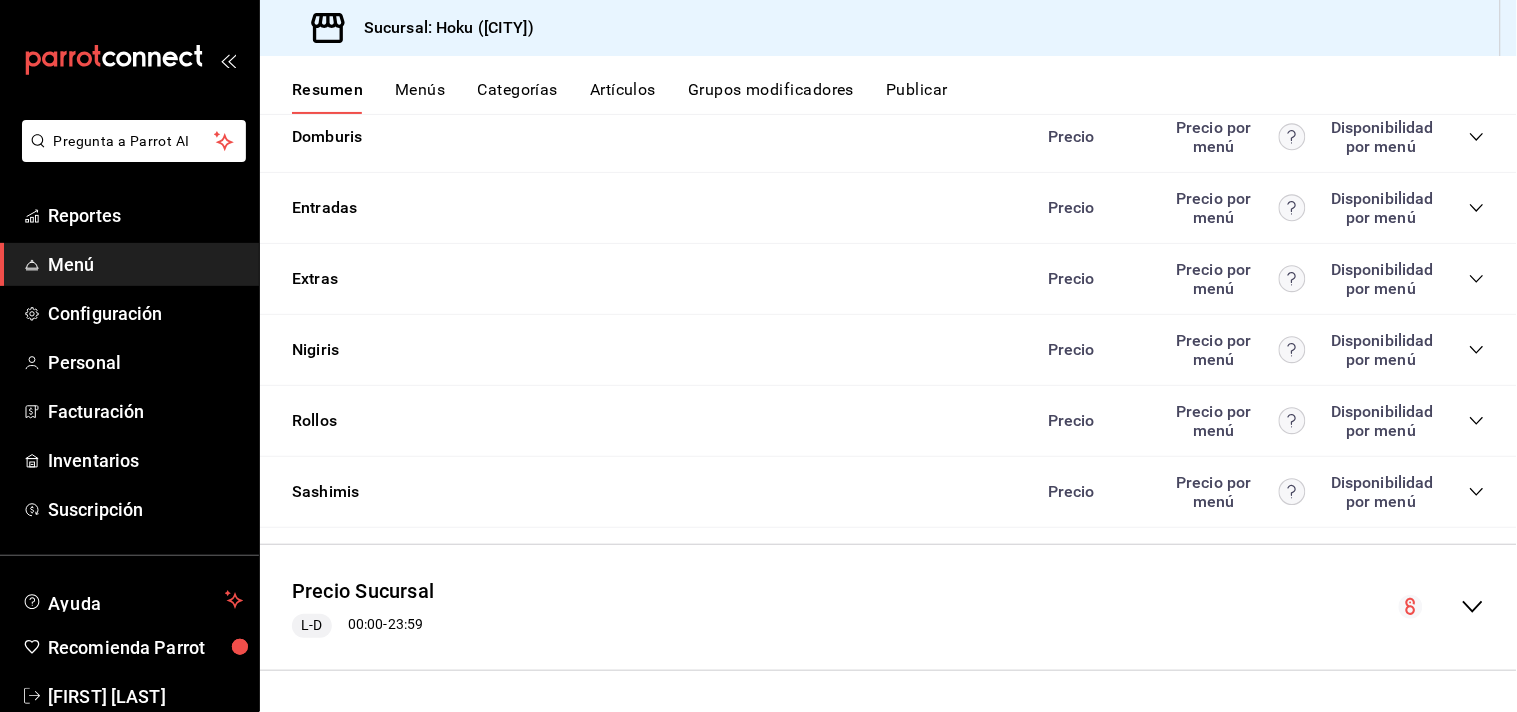 scroll, scrollTop: 2623, scrollLeft: 0, axis: vertical 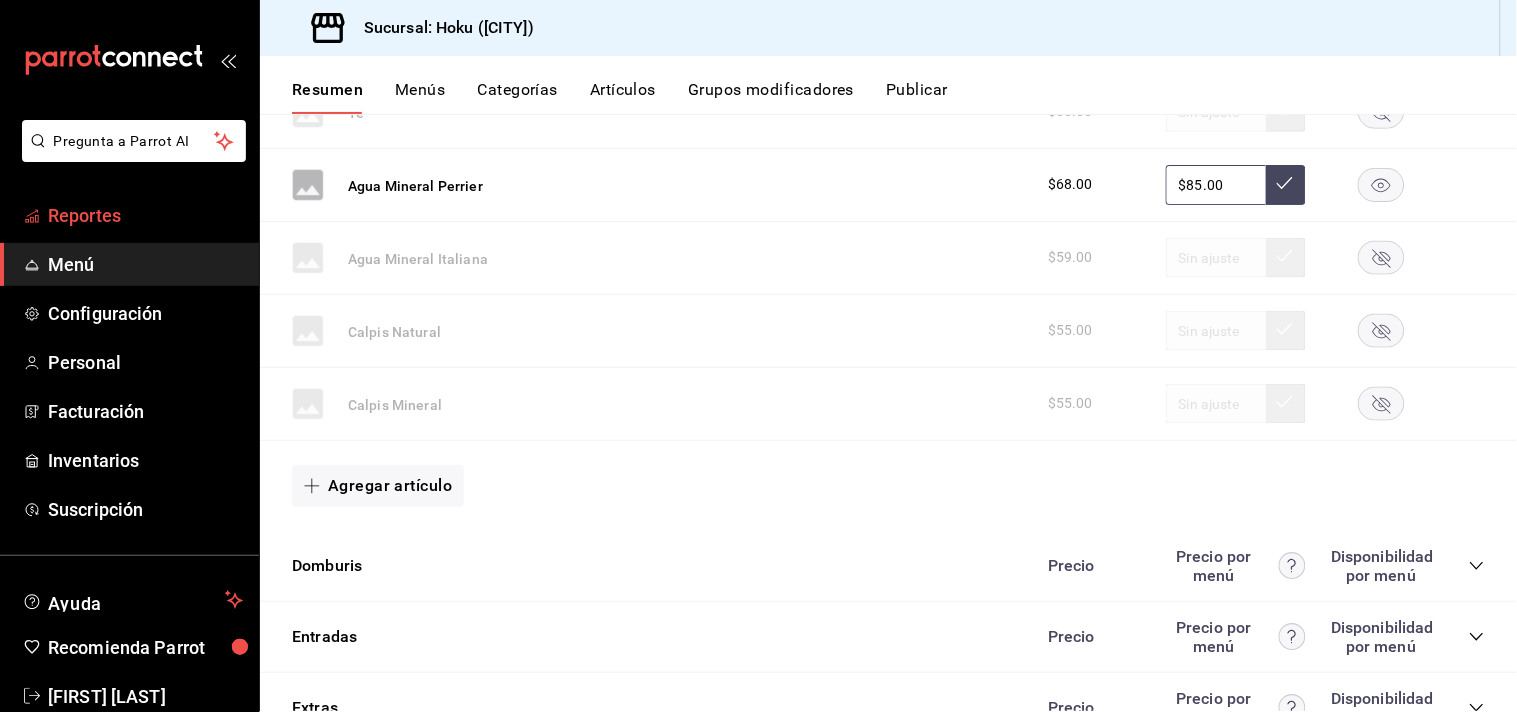 click on "Reportes" at bounding box center [145, 215] 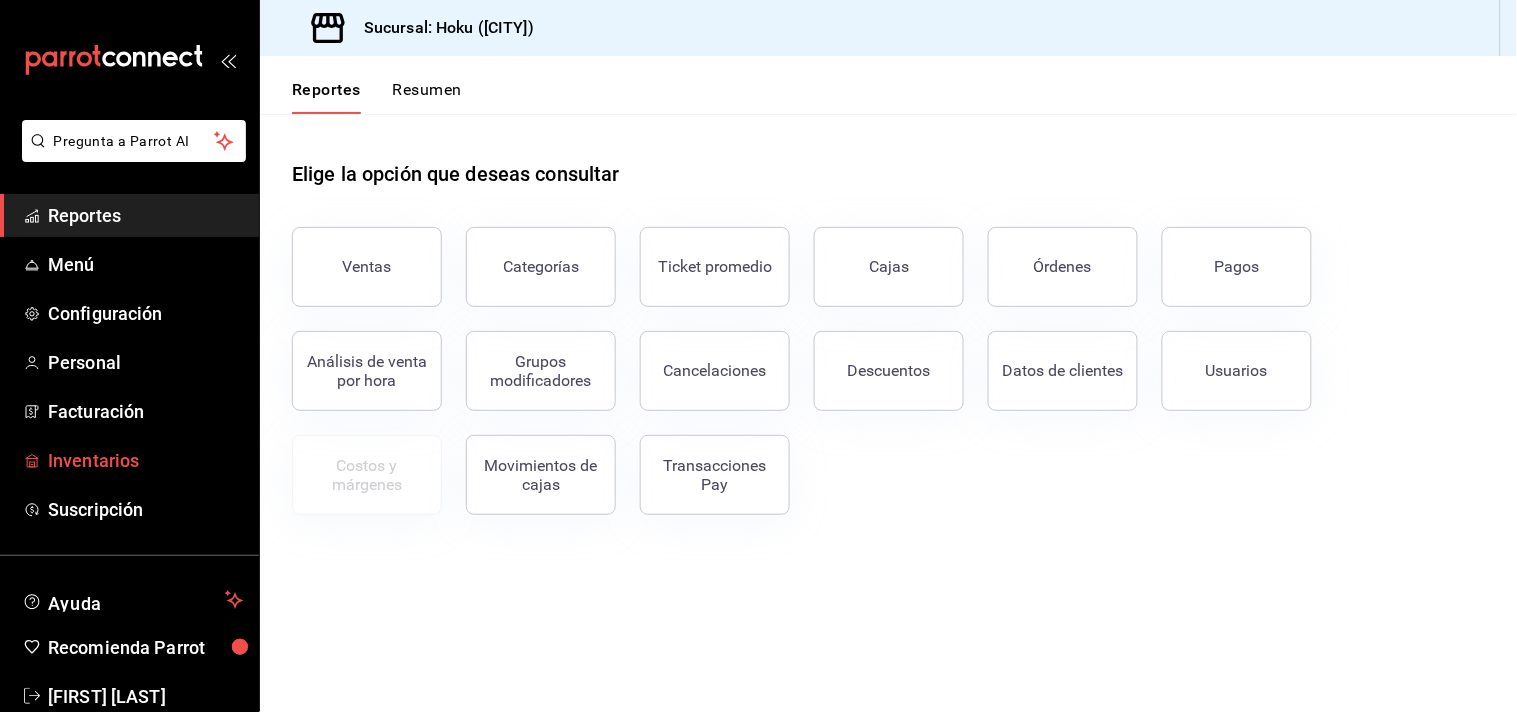 click on "Inventarios" at bounding box center (145, 460) 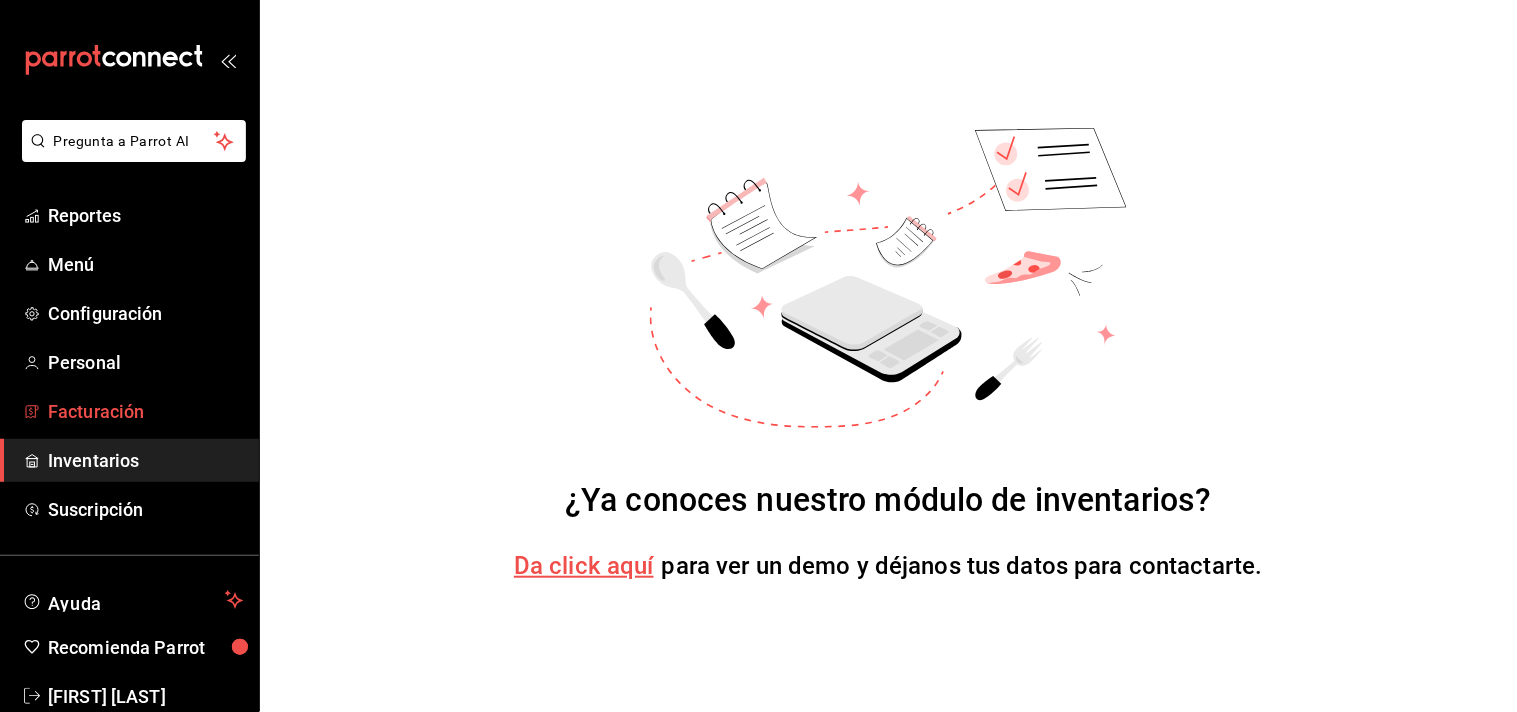 click on "Facturación" at bounding box center [145, 411] 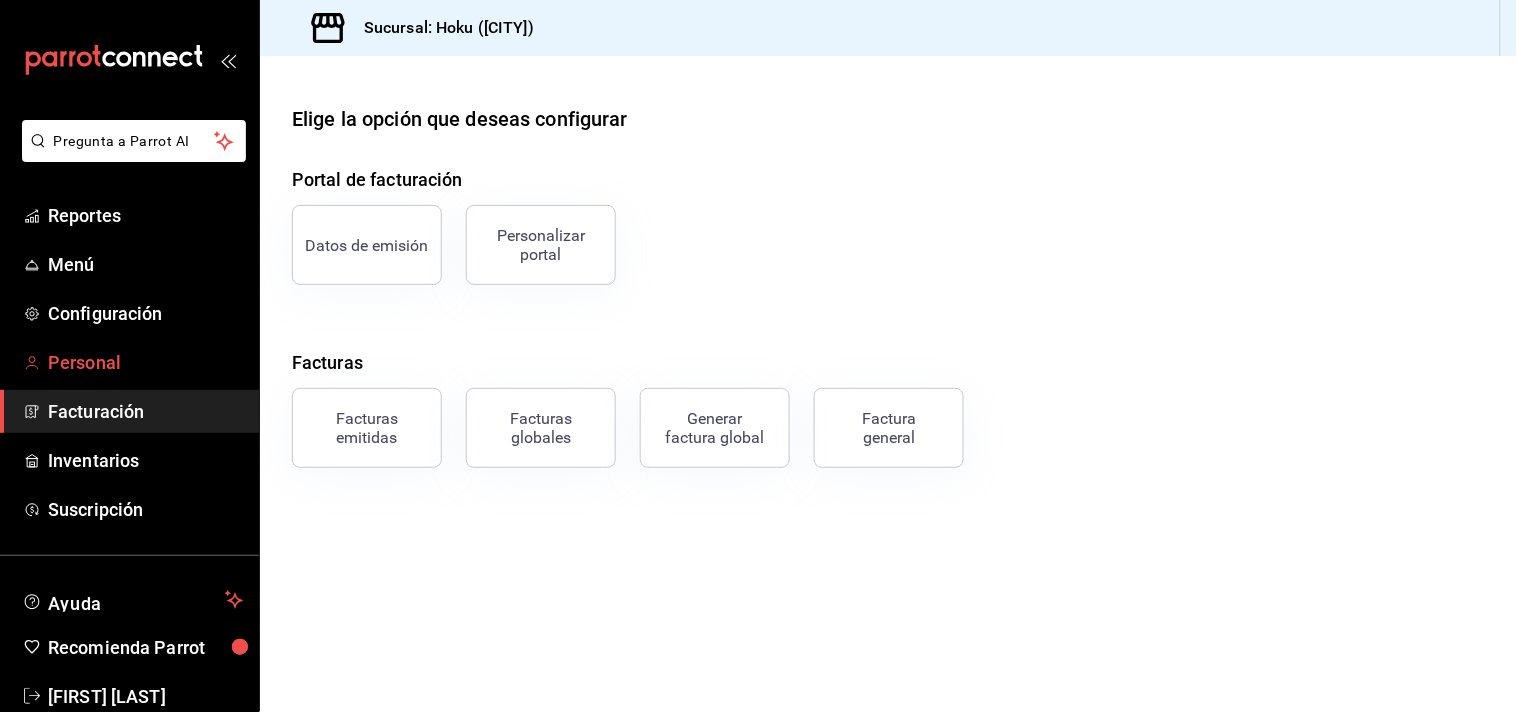 click on "Personal" at bounding box center [145, 362] 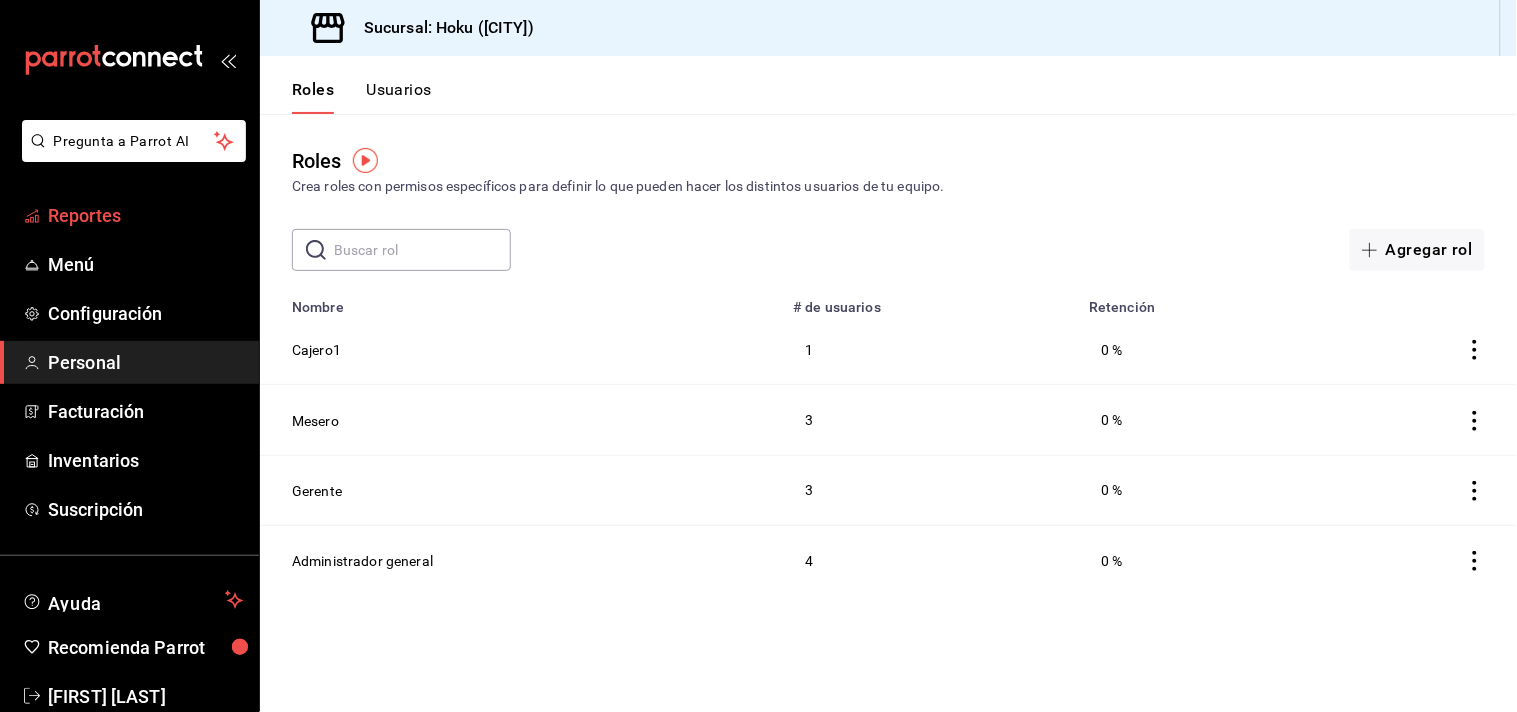 click on "Reportes" at bounding box center [145, 215] 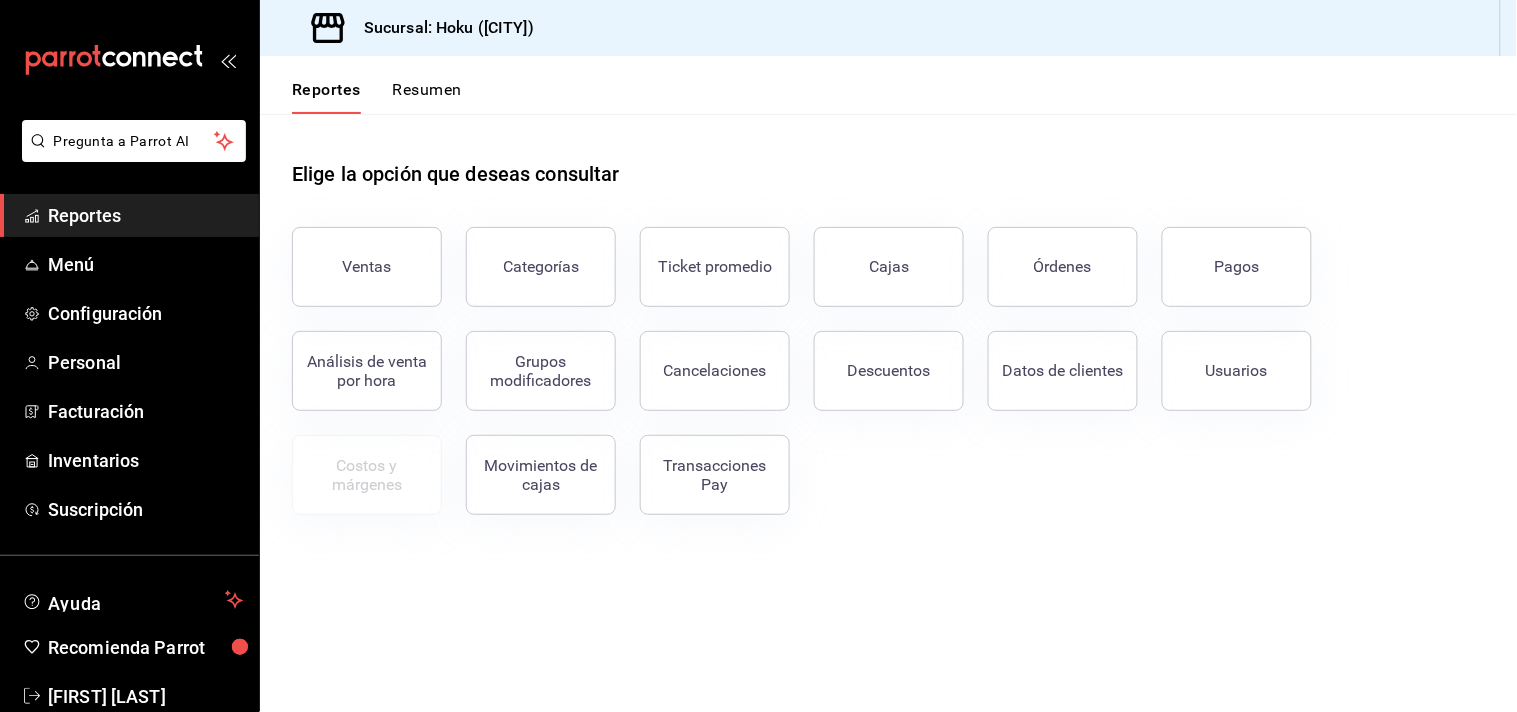 click on "Resumen" at bounding box center (427, 97) 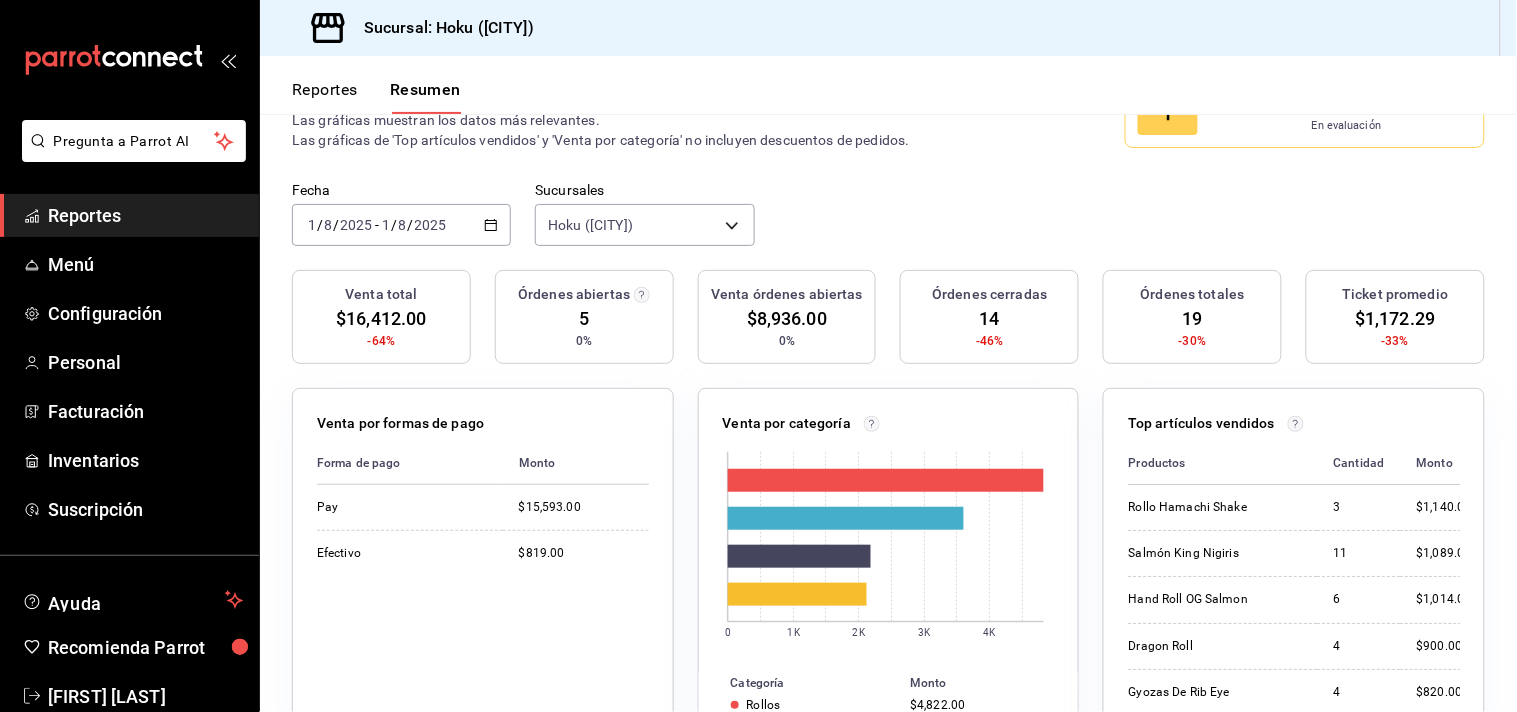 scroll, scrollTop: 0, scrollLeft: 0, axis: both 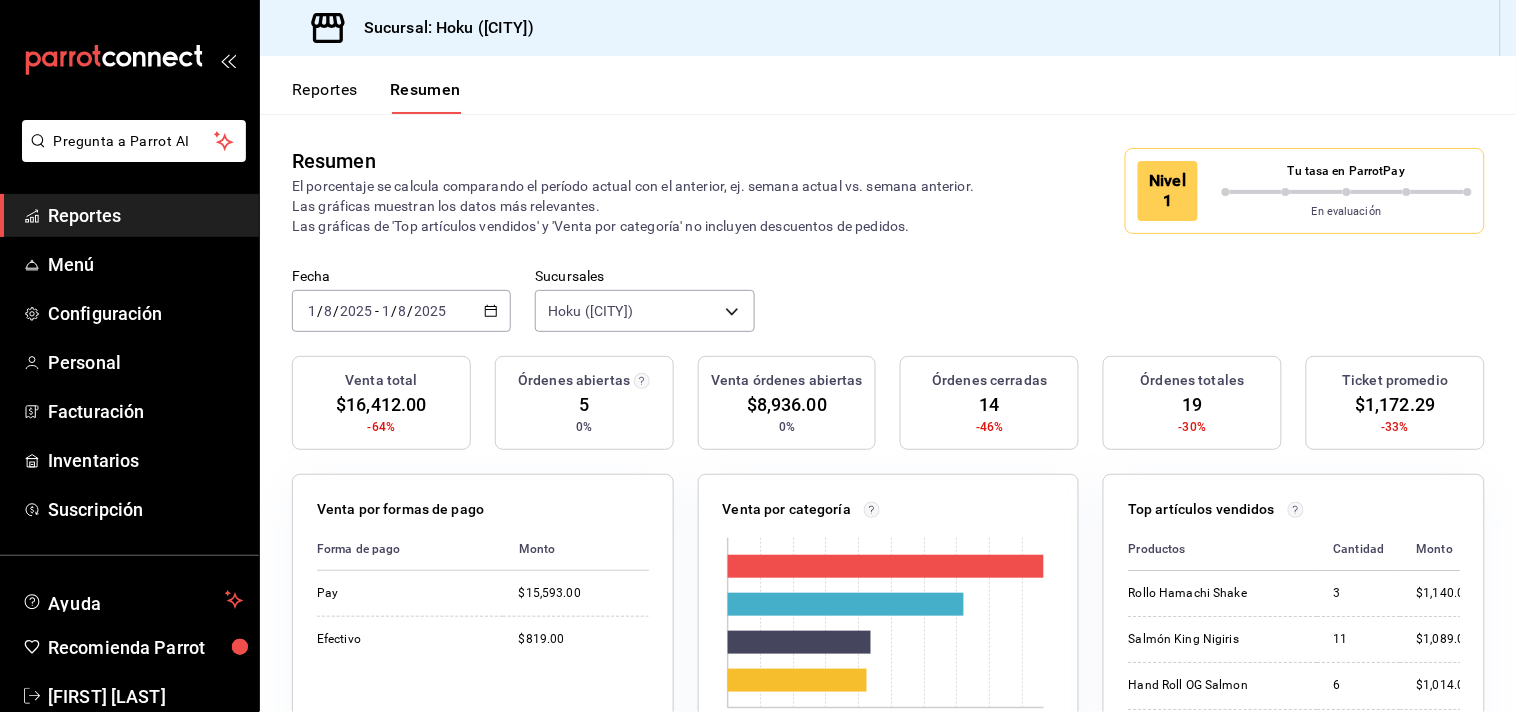 click on "Reportes" at bounding box center [145, 215] 